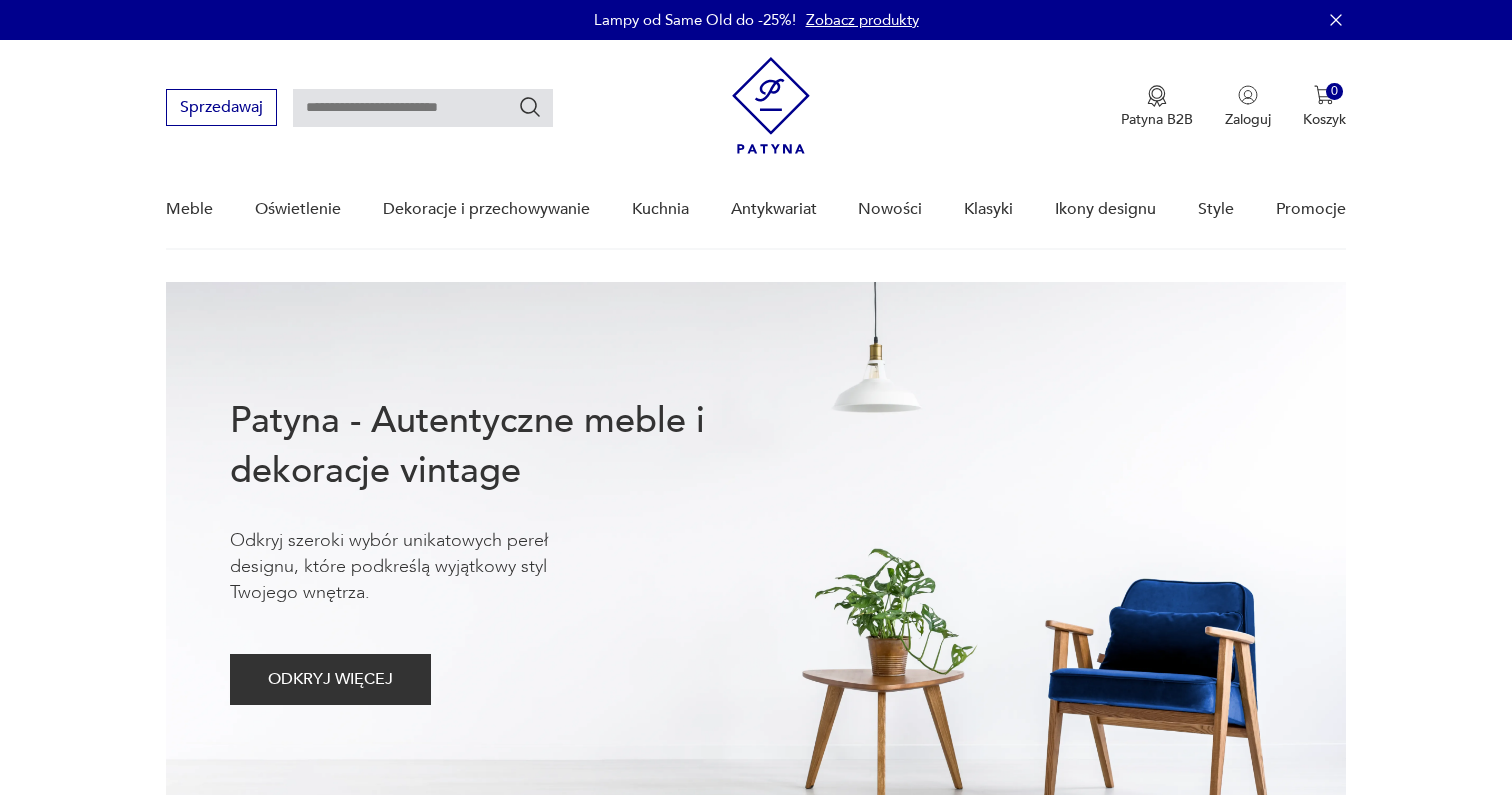scroll, scrollTop: 0, scrollLeft: 0, axis: both 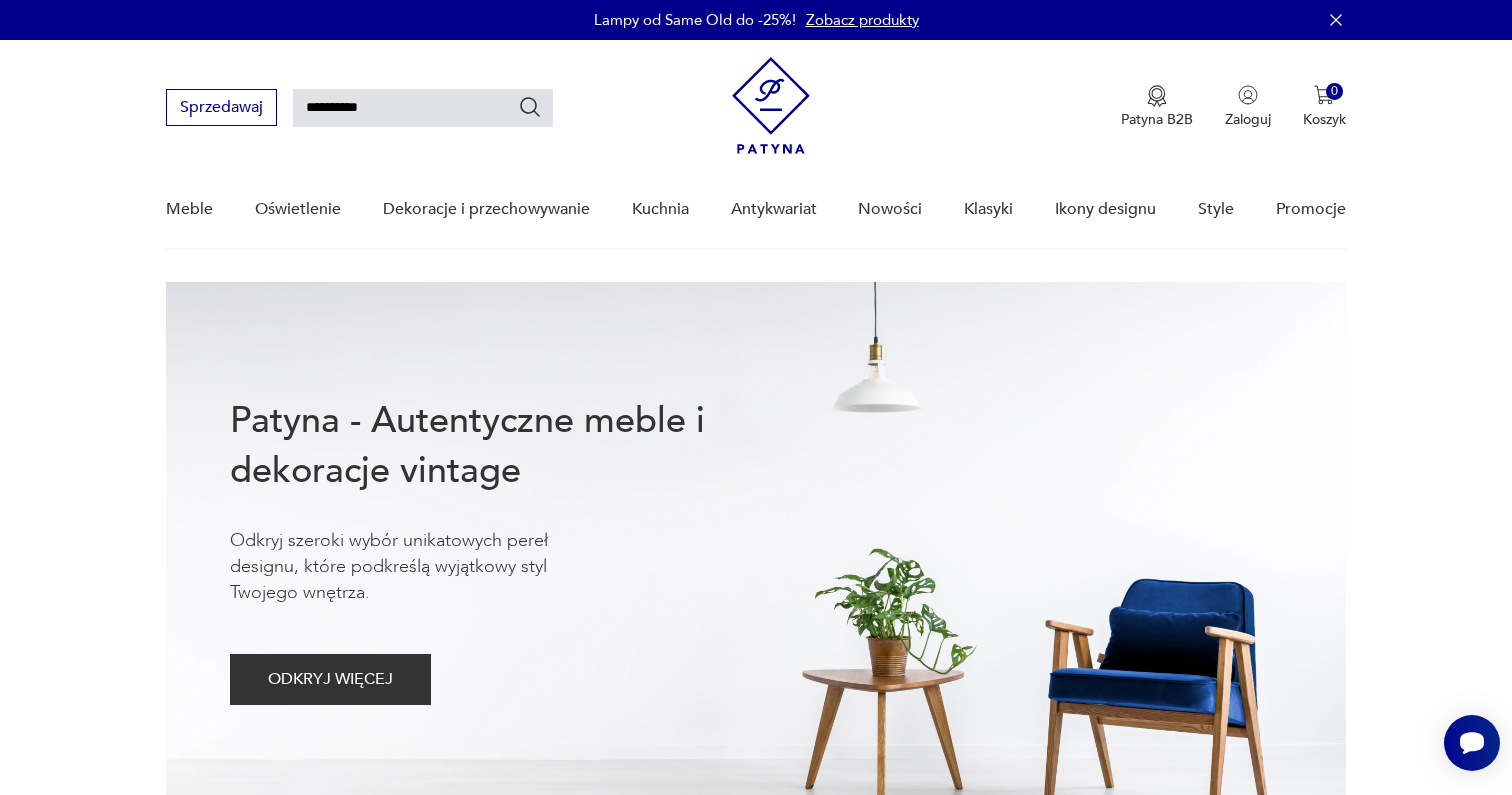 click at bounding box center (530, 107) 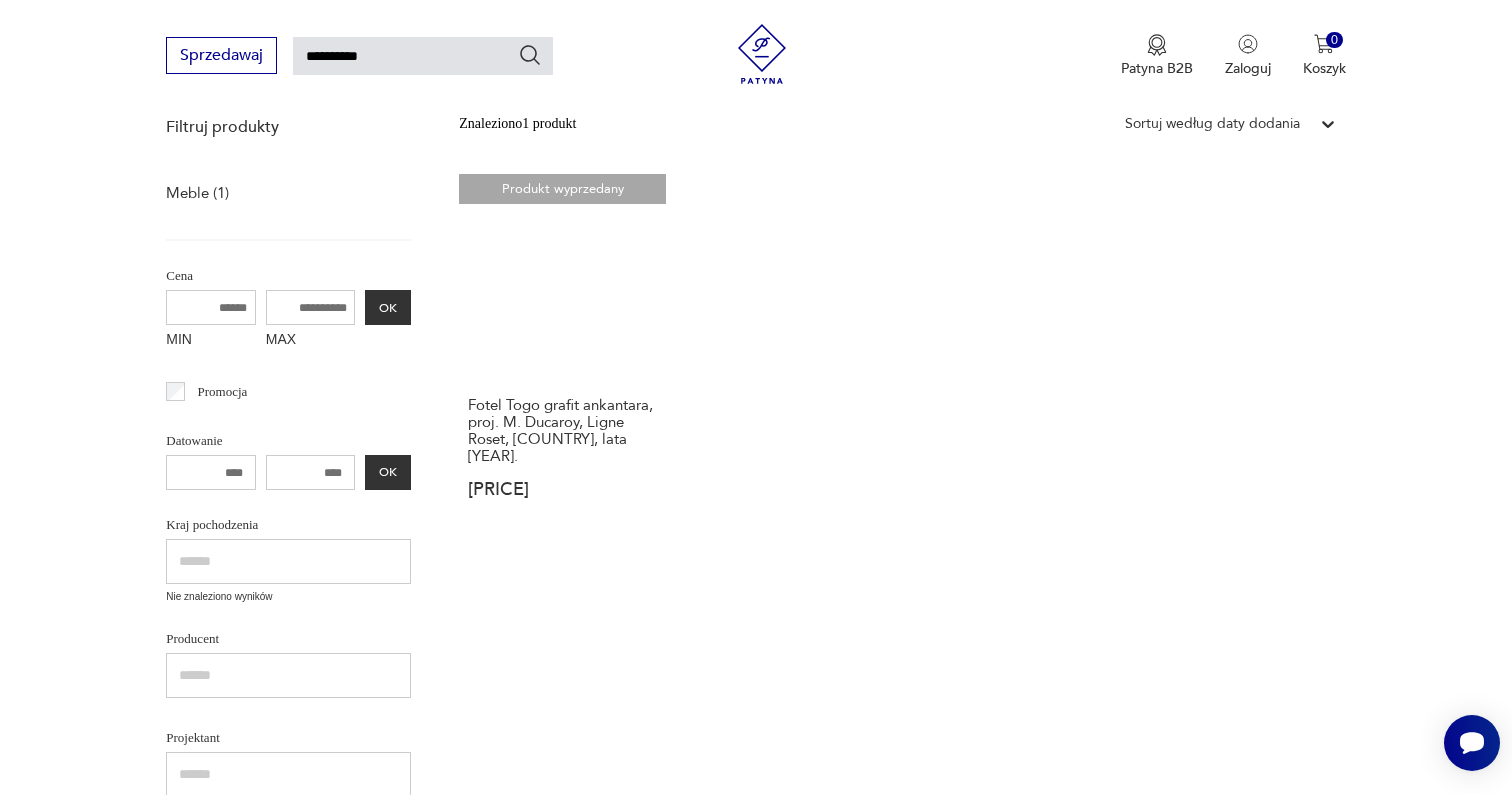 scroll, scrollTop: 0, scrollLeft: 0, axis: both 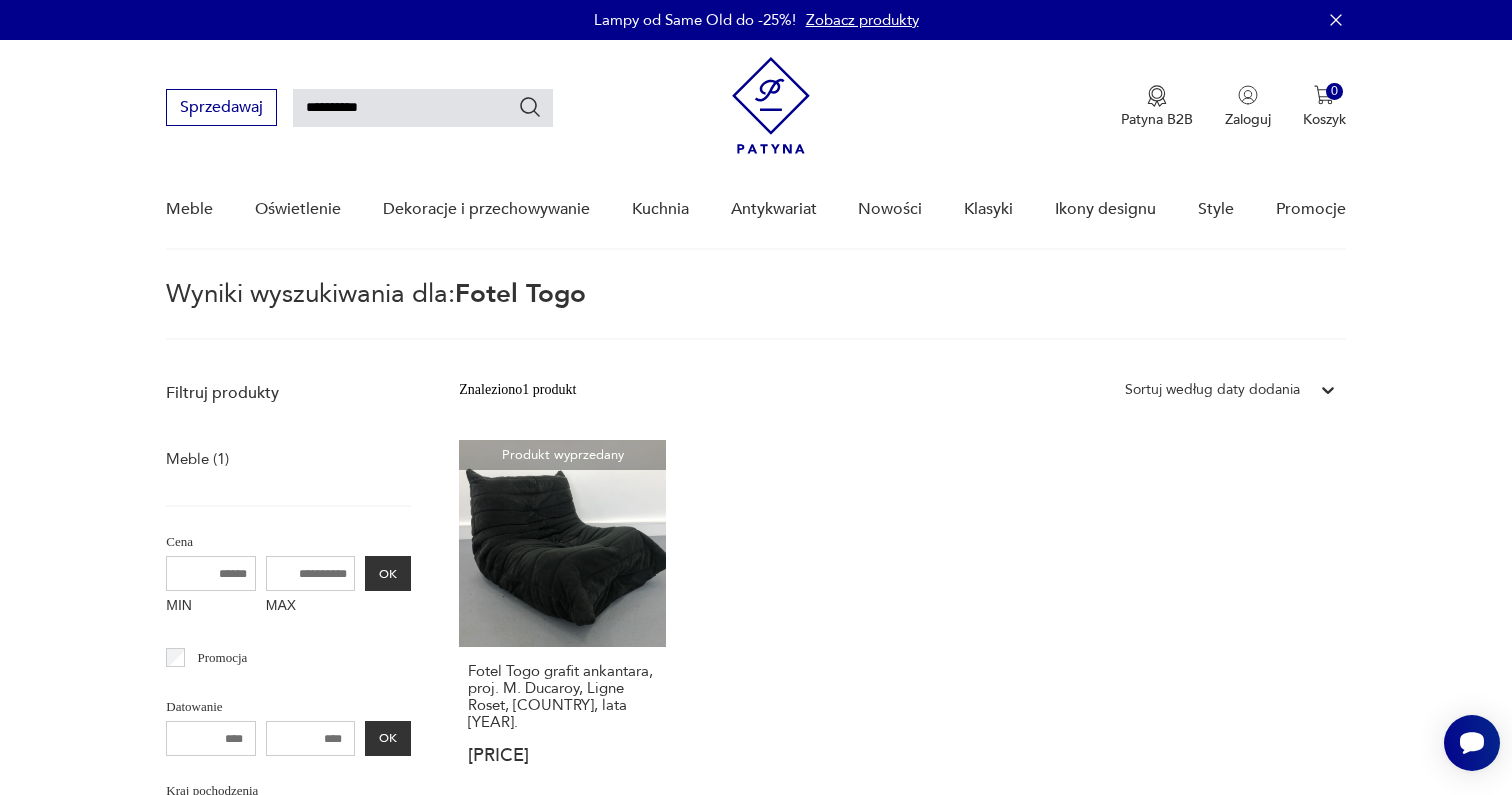click on "**********" at bounding box center [423, 108] 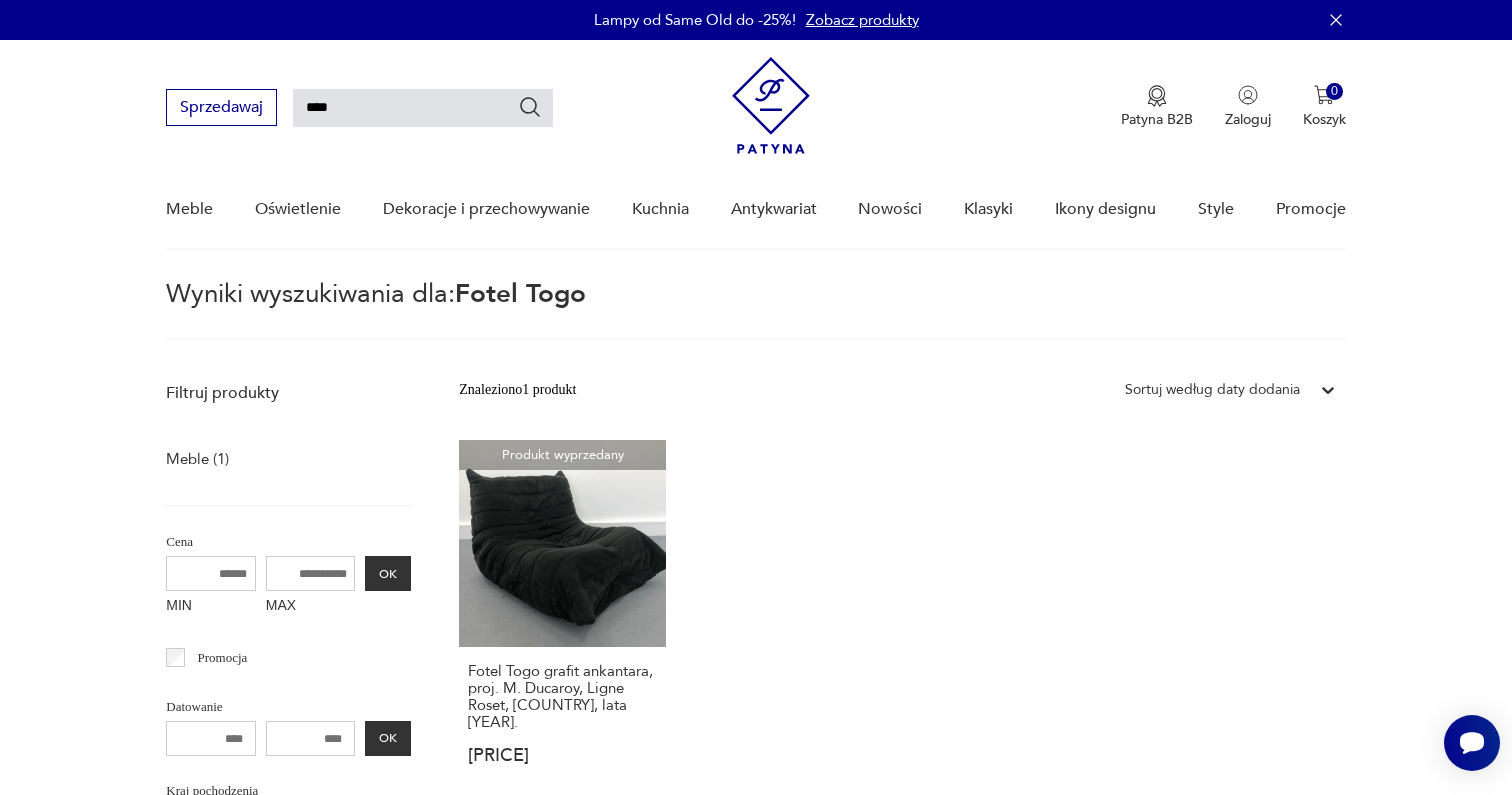 type on "****" 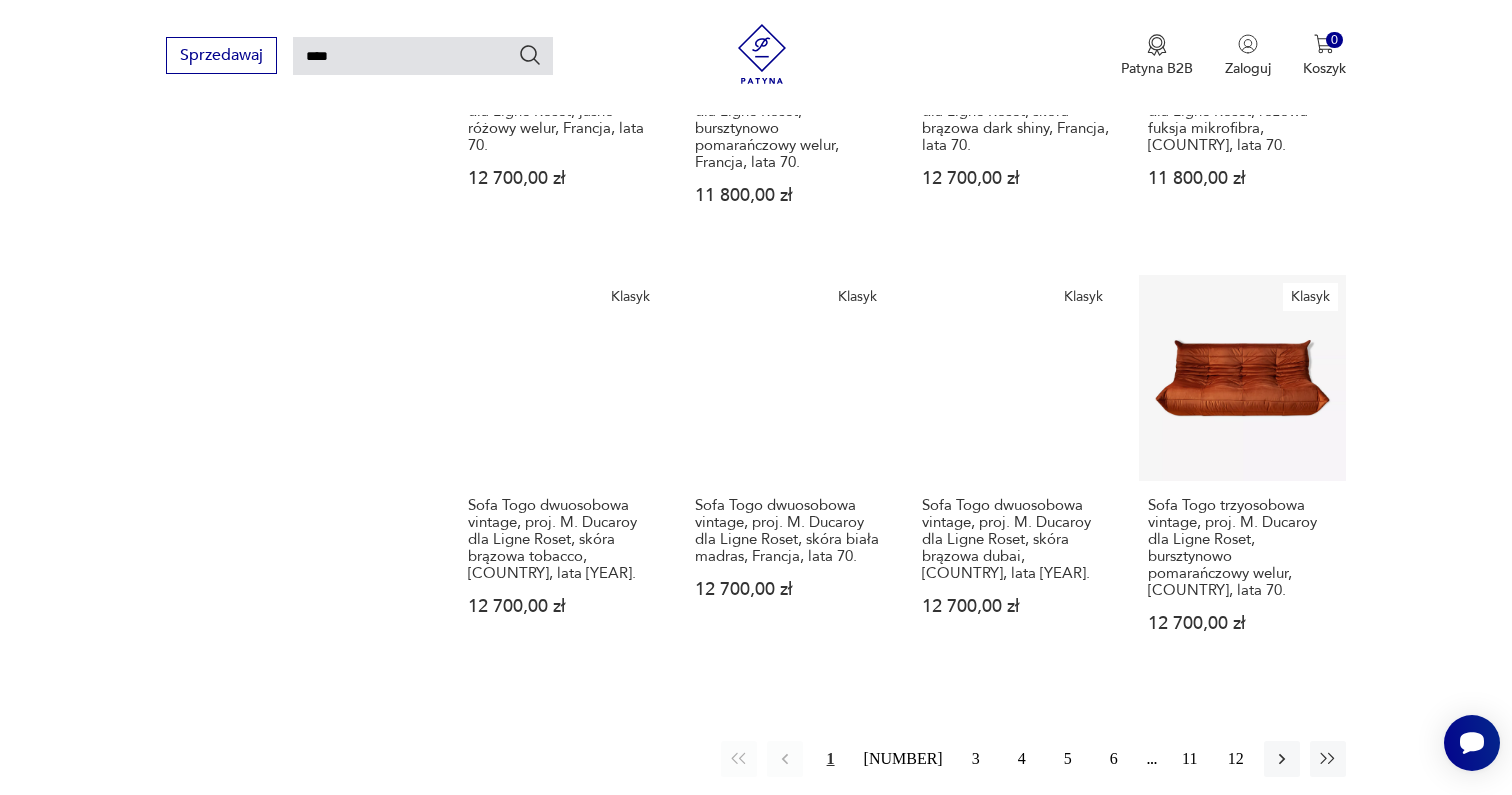scroll, scrollTop: 1510, scrollLeft: 0, axis: vertical 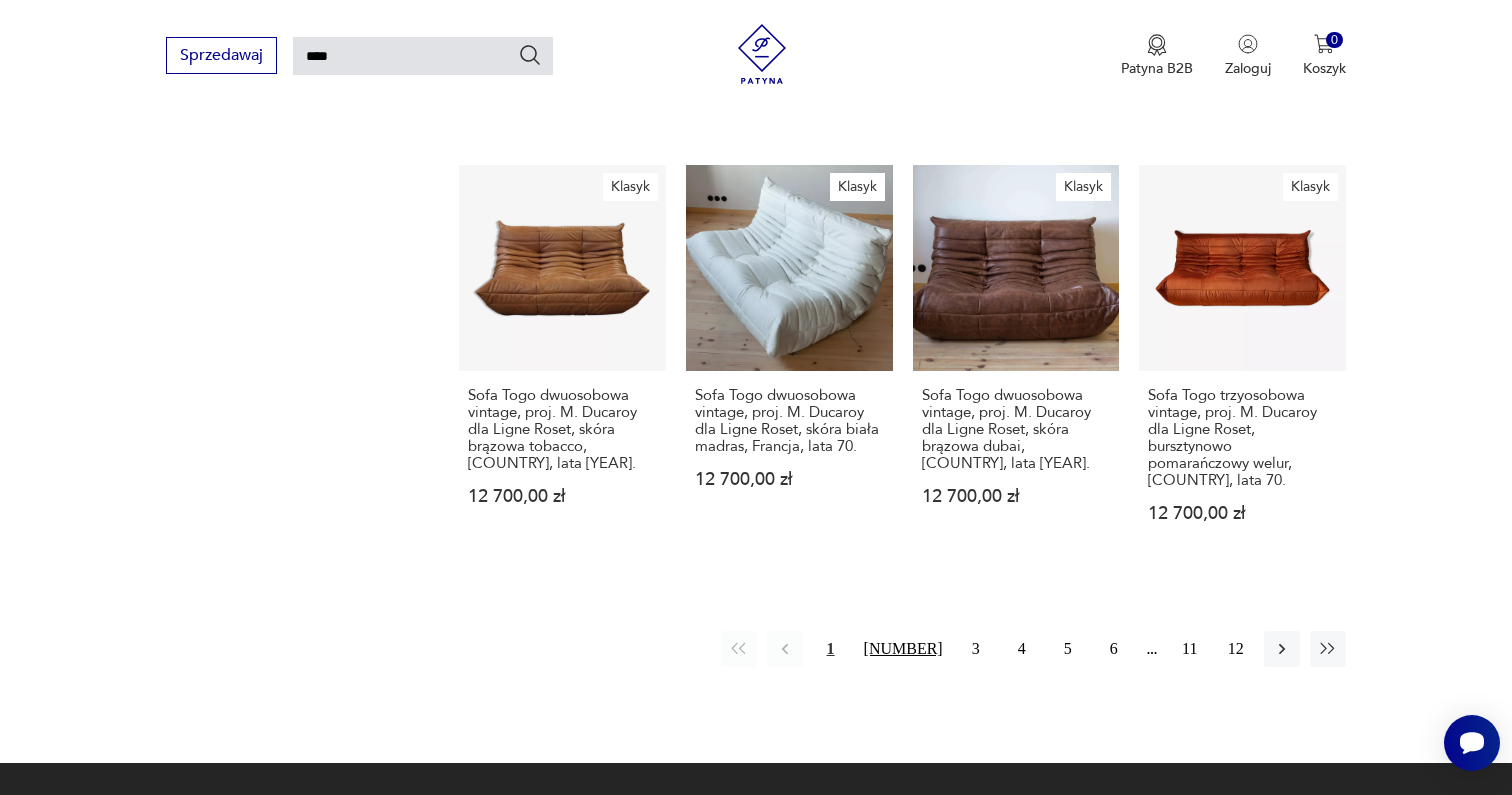click on "[NUMBER]" at bounding box center (903, 649) 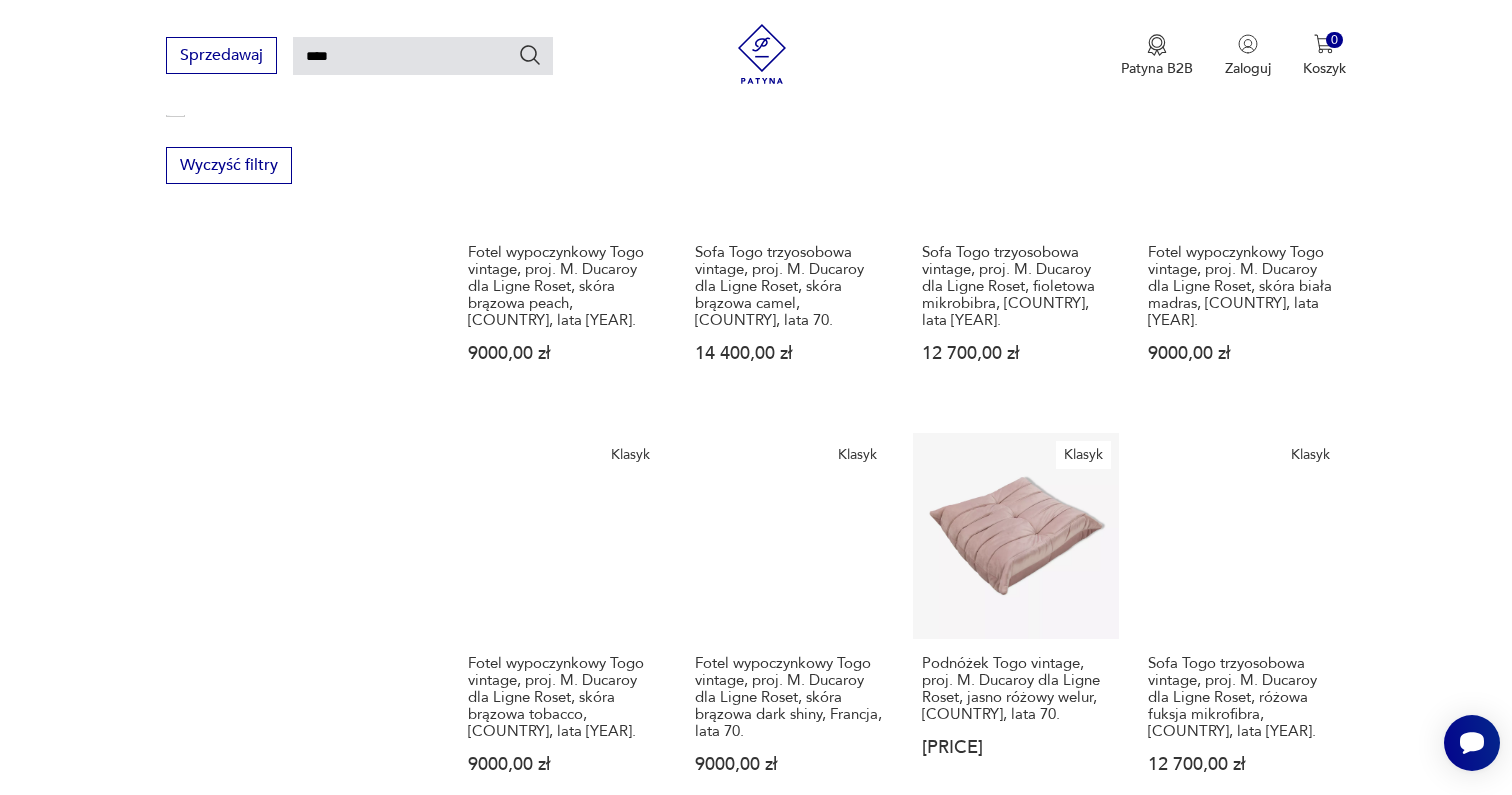 scroll, scrollTop: 1310, scrollLeft: 0, axis: vertical 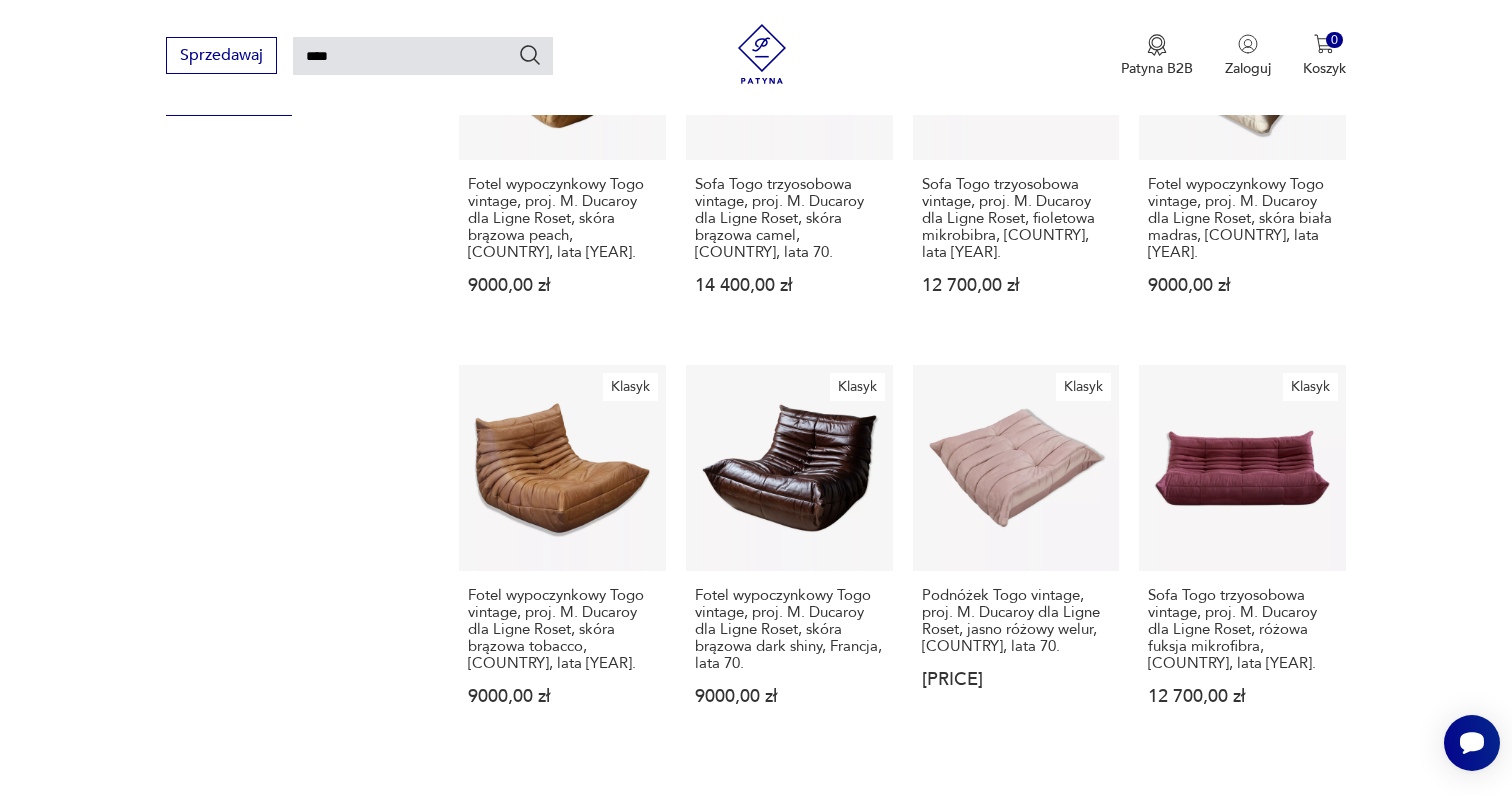click on "Filtruj produkty Meble (180) Cena MIN MAX OK Promocja Datowanie OK Kraj pochodzenia Nie znaleziono wyników Producent Projektant Klasyk Tag art deco Bauhaus Bavaria black friday Cepelia ceramika Chodzież Ćmielów Wyczyść filtry" at bounding box center (288, -39) 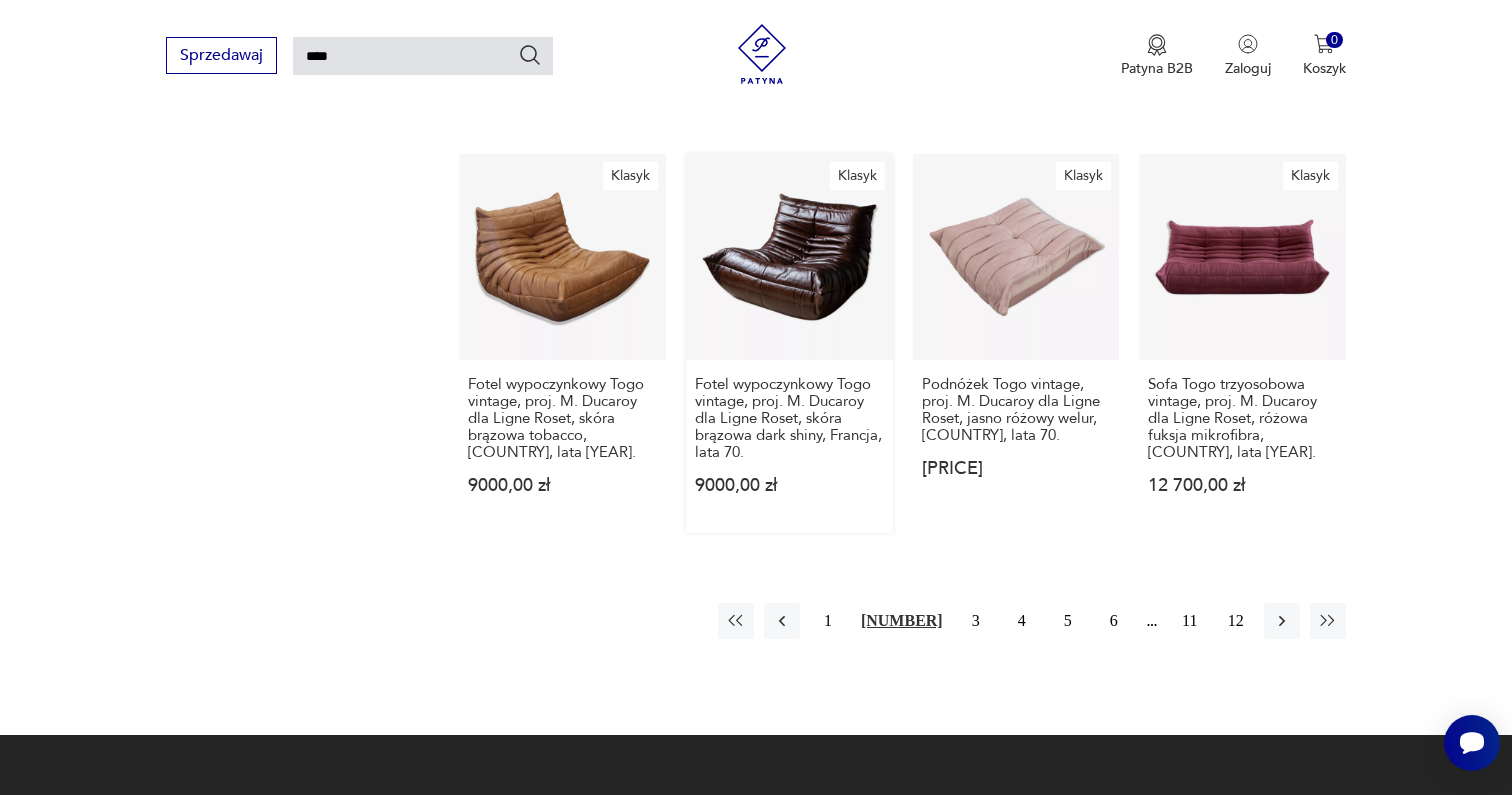 scroll, scrollTop: 1567, scrollLeft: 0, axis: vertical 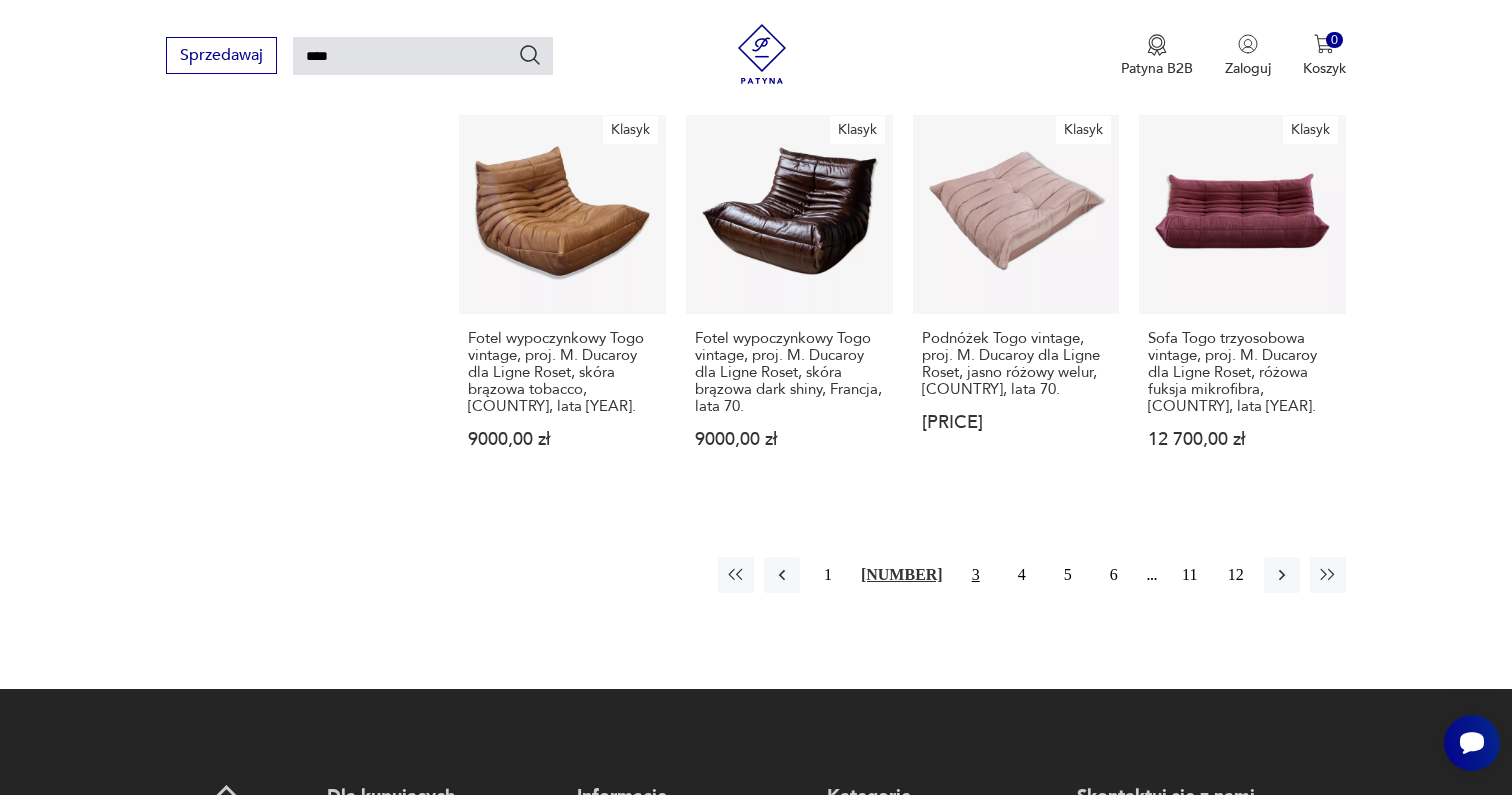 click on "3" at bounding box center [976, 575] 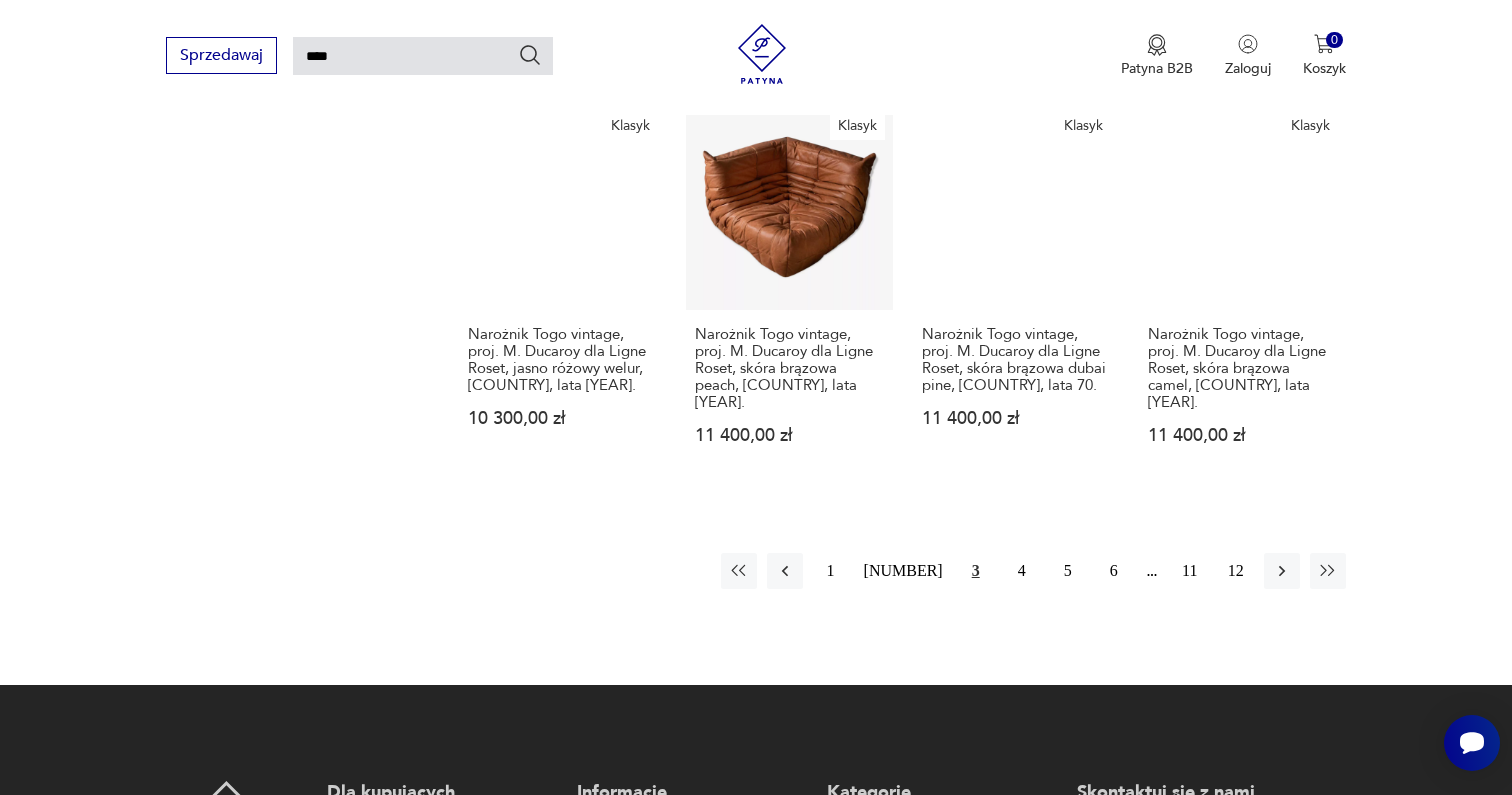 scroll, scrollTop: 1603, scrollLeft: 0, axis: vertical 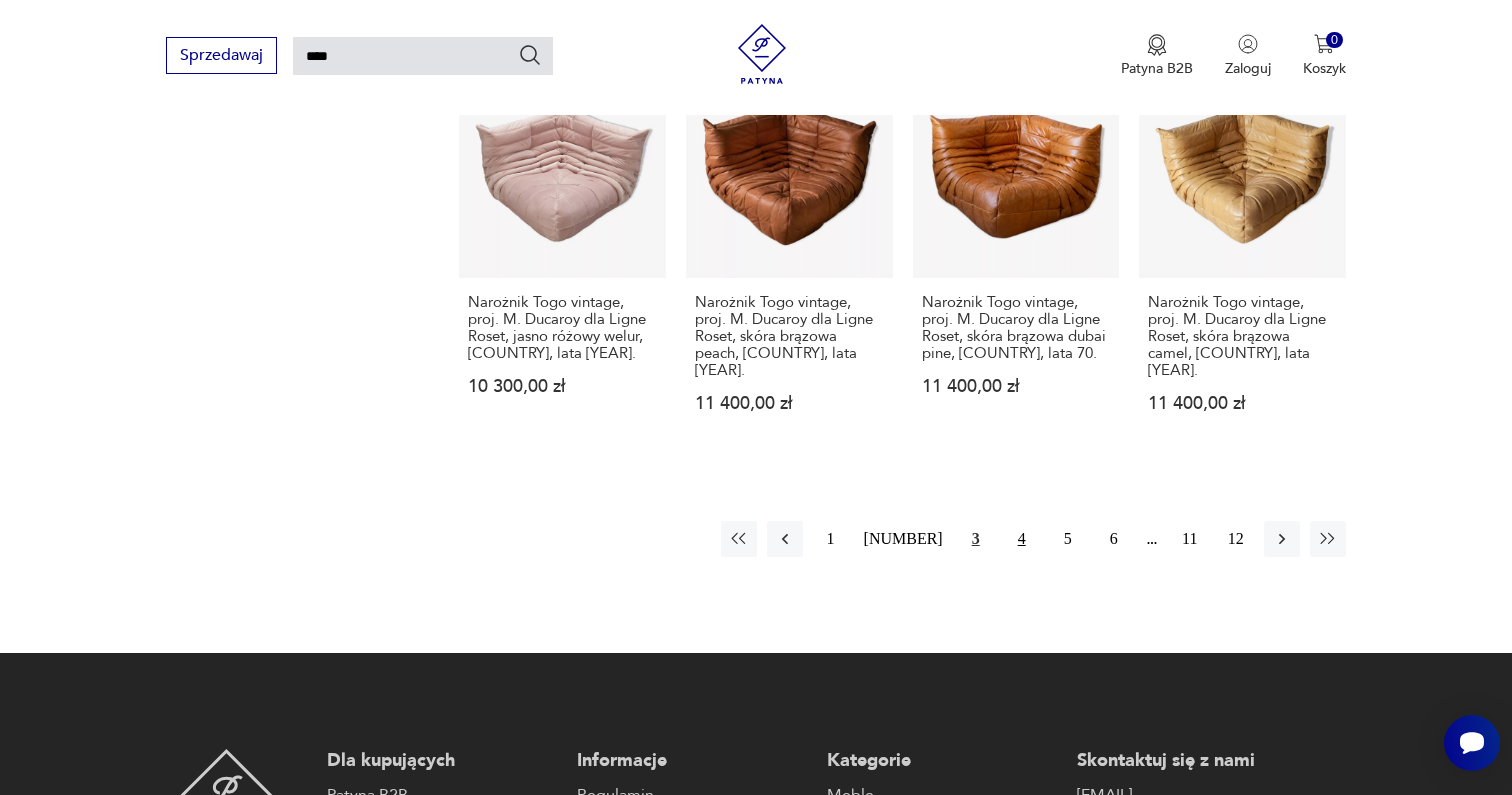 click on "4" at bounding box center [1022, 539] 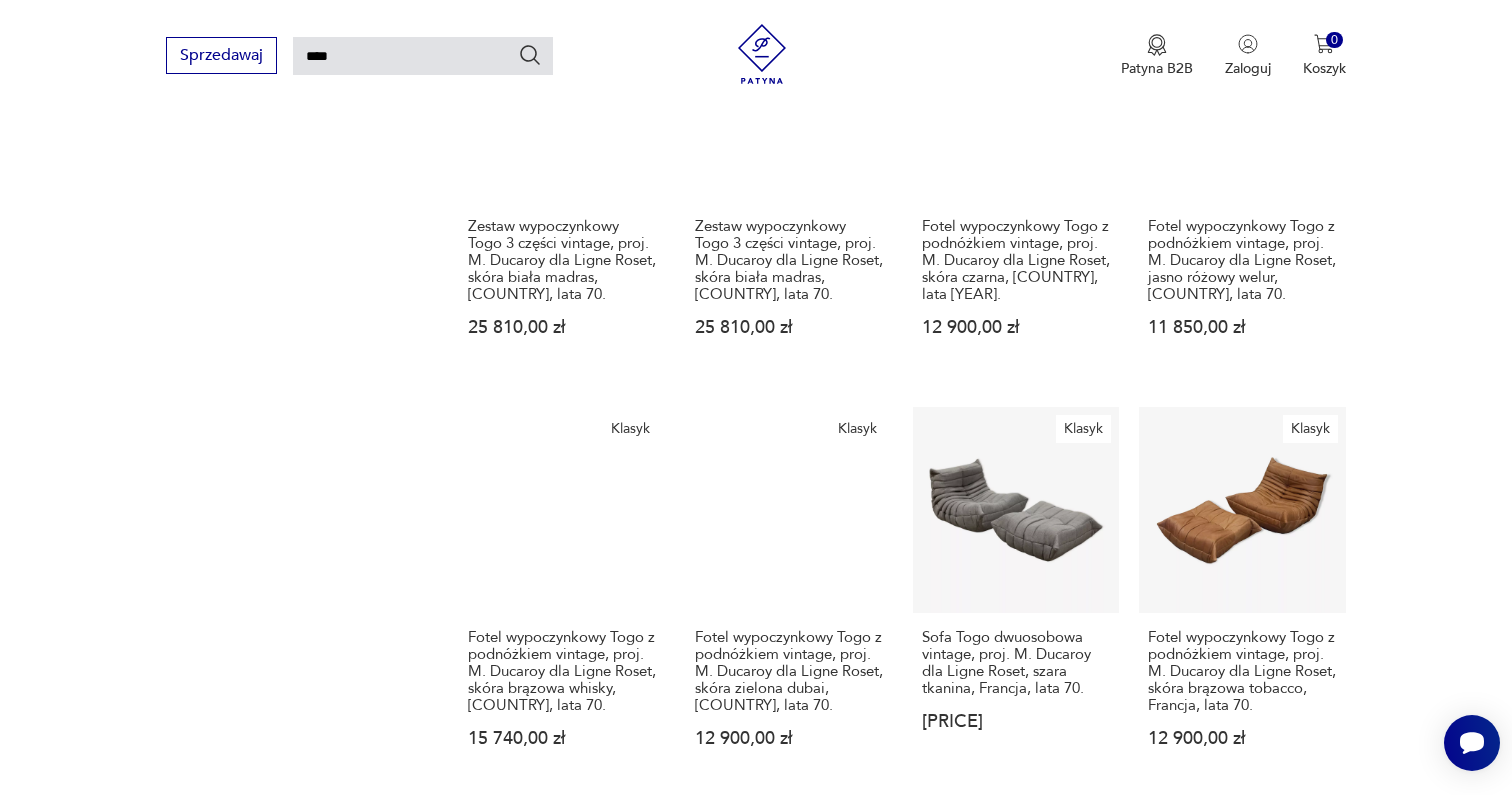 scroll, scrollTop: 1473, scrollLeft: 0, axis: vertical 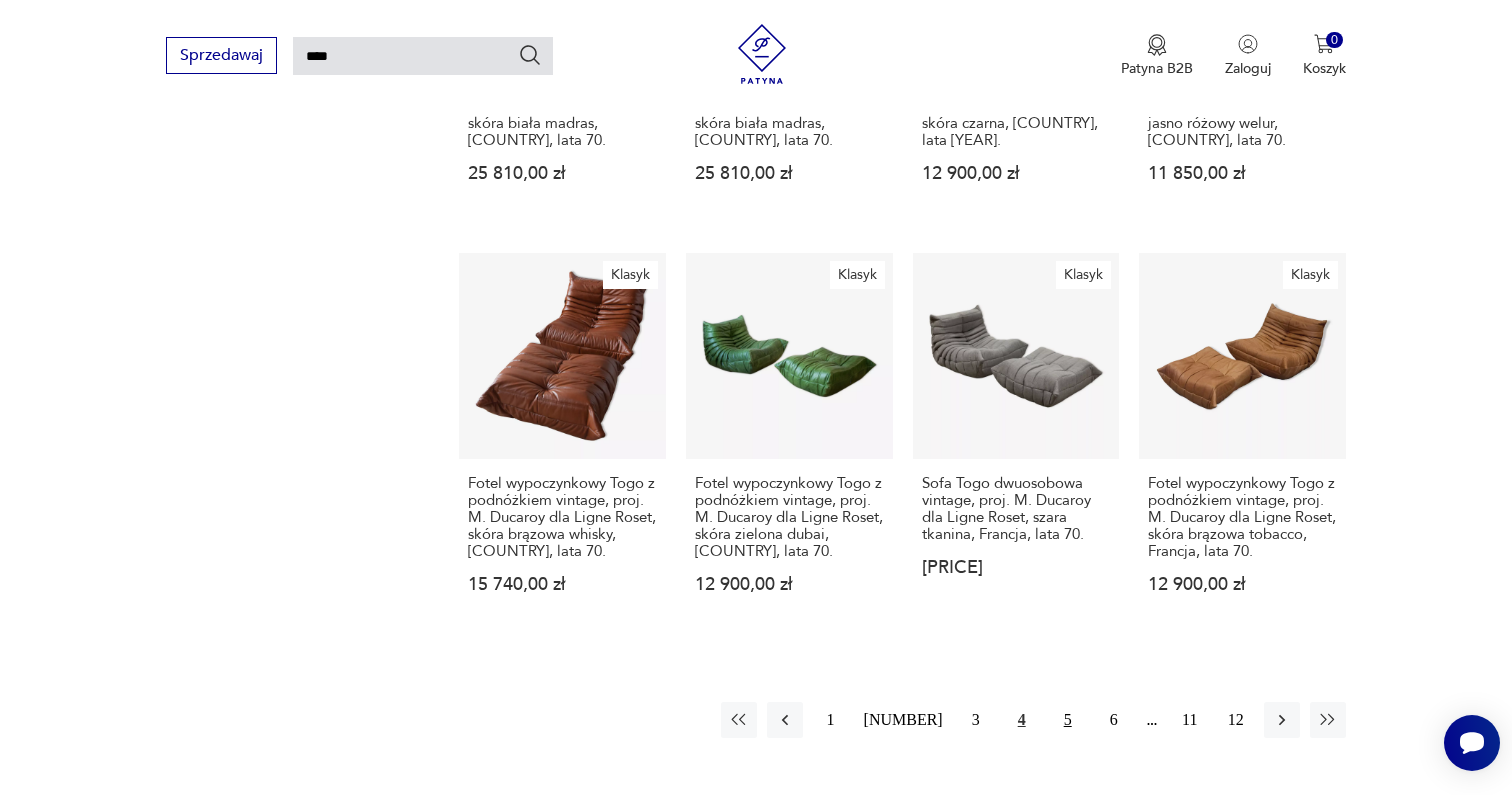 click on "5" at bounding box center (1068, 720) 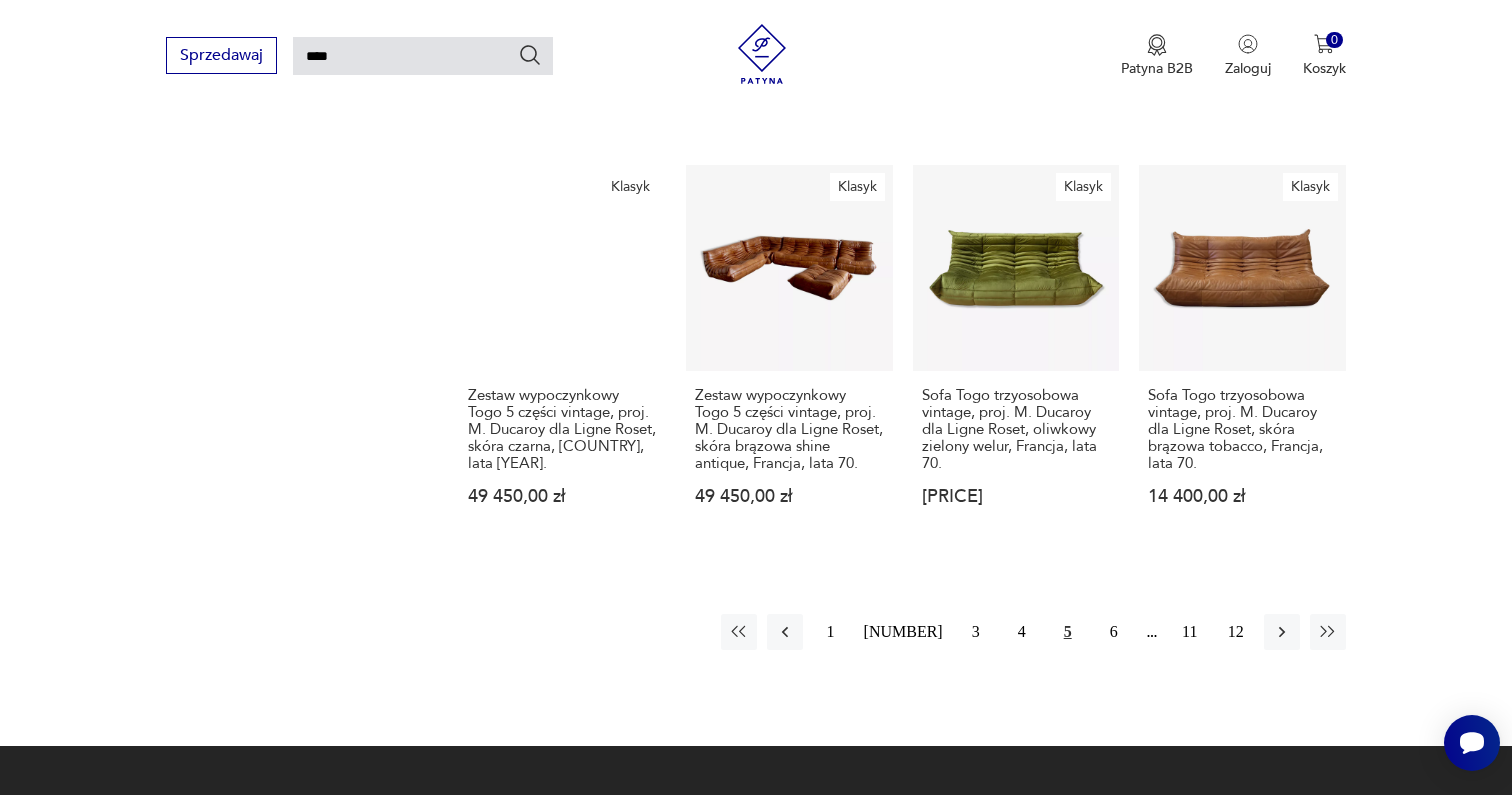 scroll, scrollTop: 1599, scrollLeft: 0, axis: vertical 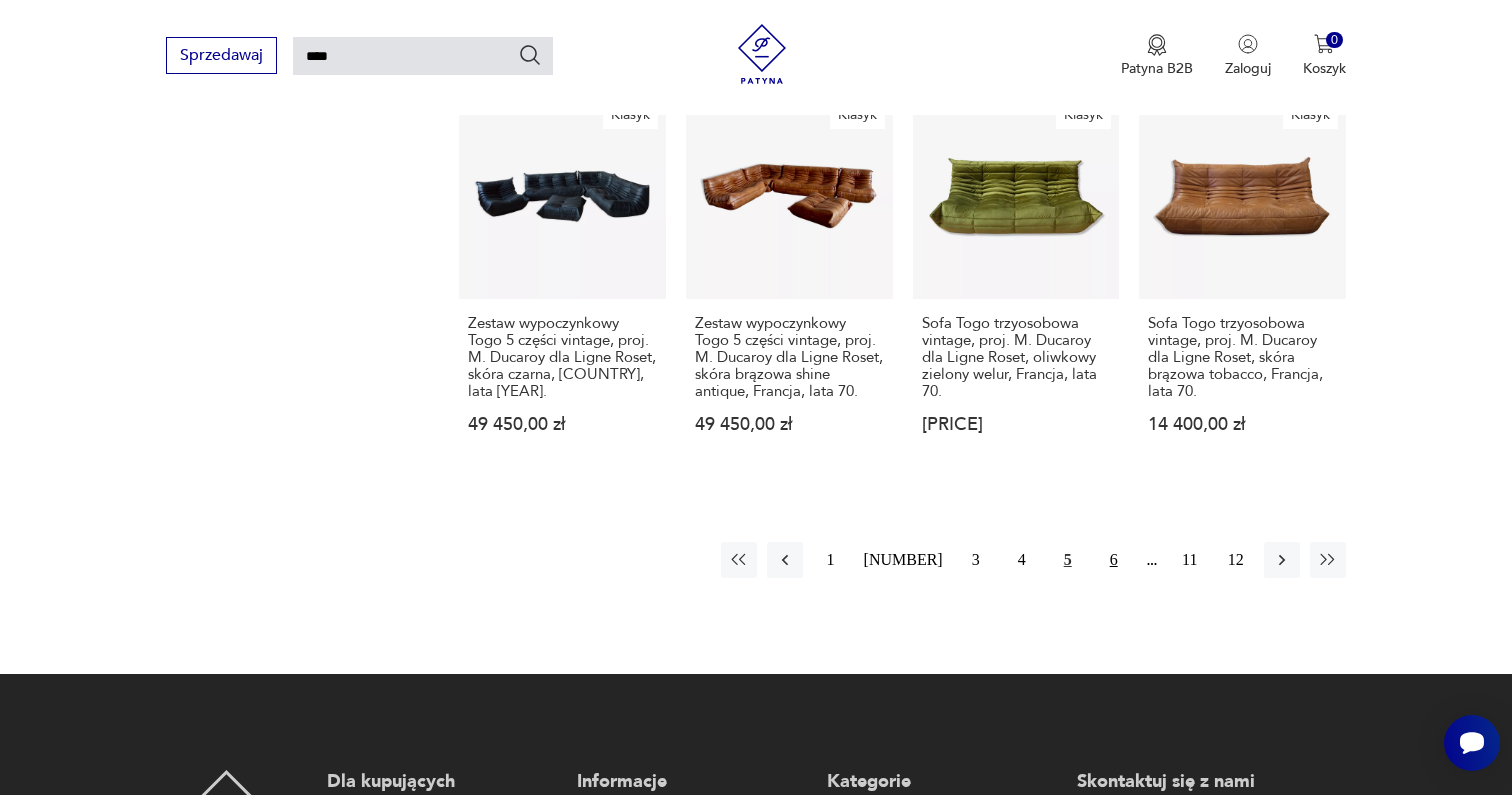 click on "6" at bounding box center [1114, 560] 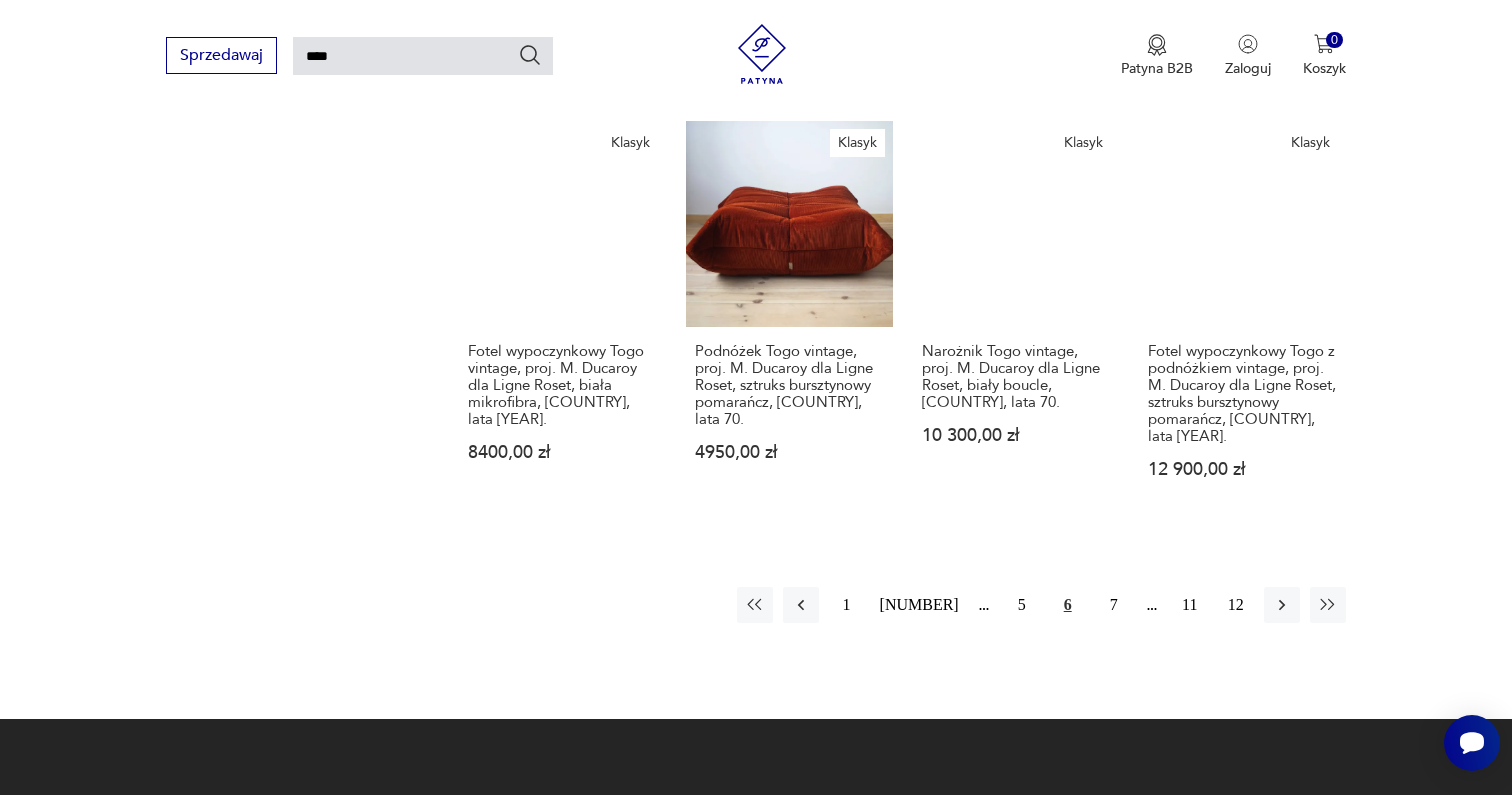 scroll, scrollTop: 1570, scrollLeft: 0, axis: vertical 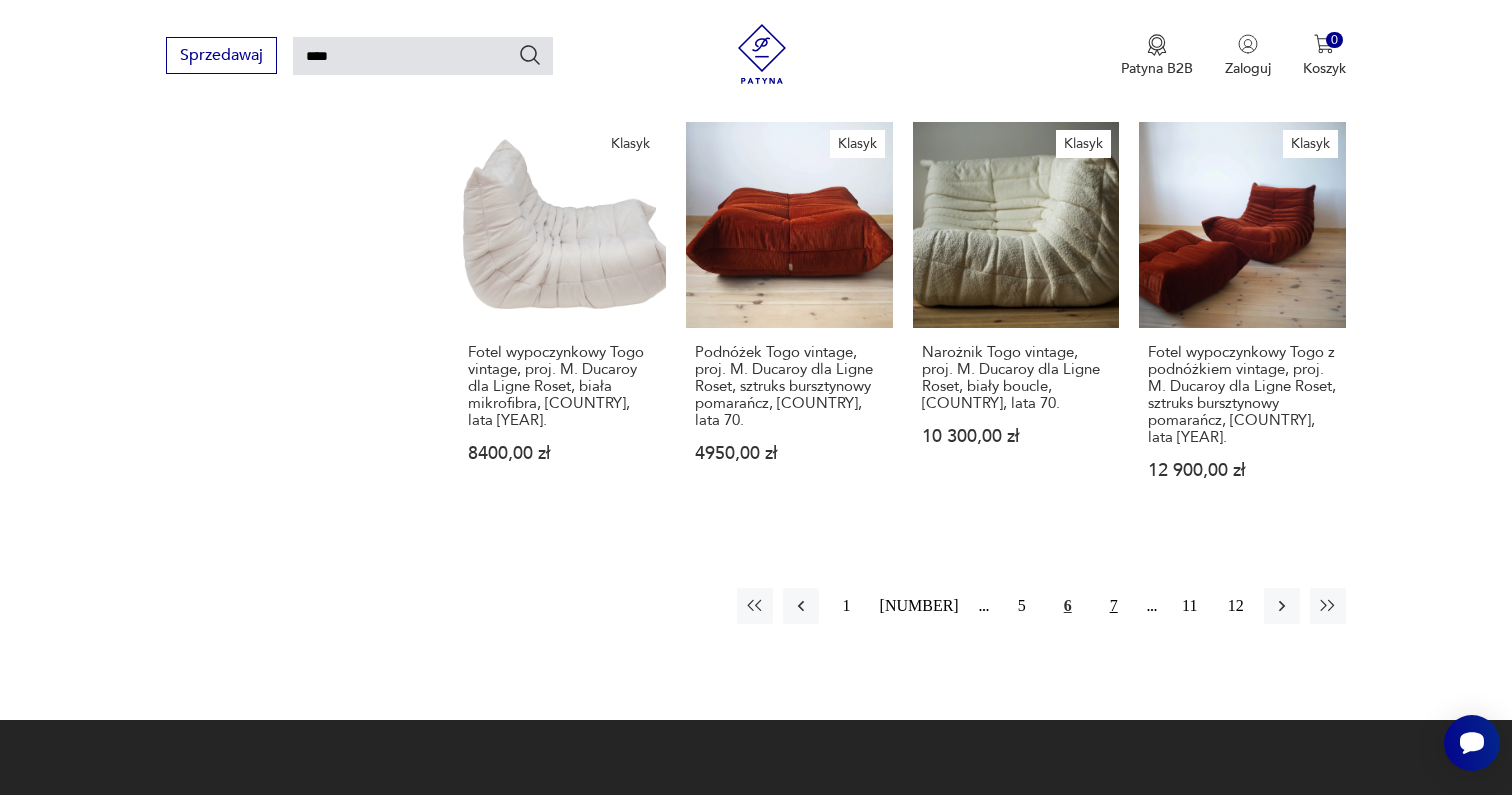 click on "7" at bounding box center [1114, 606] 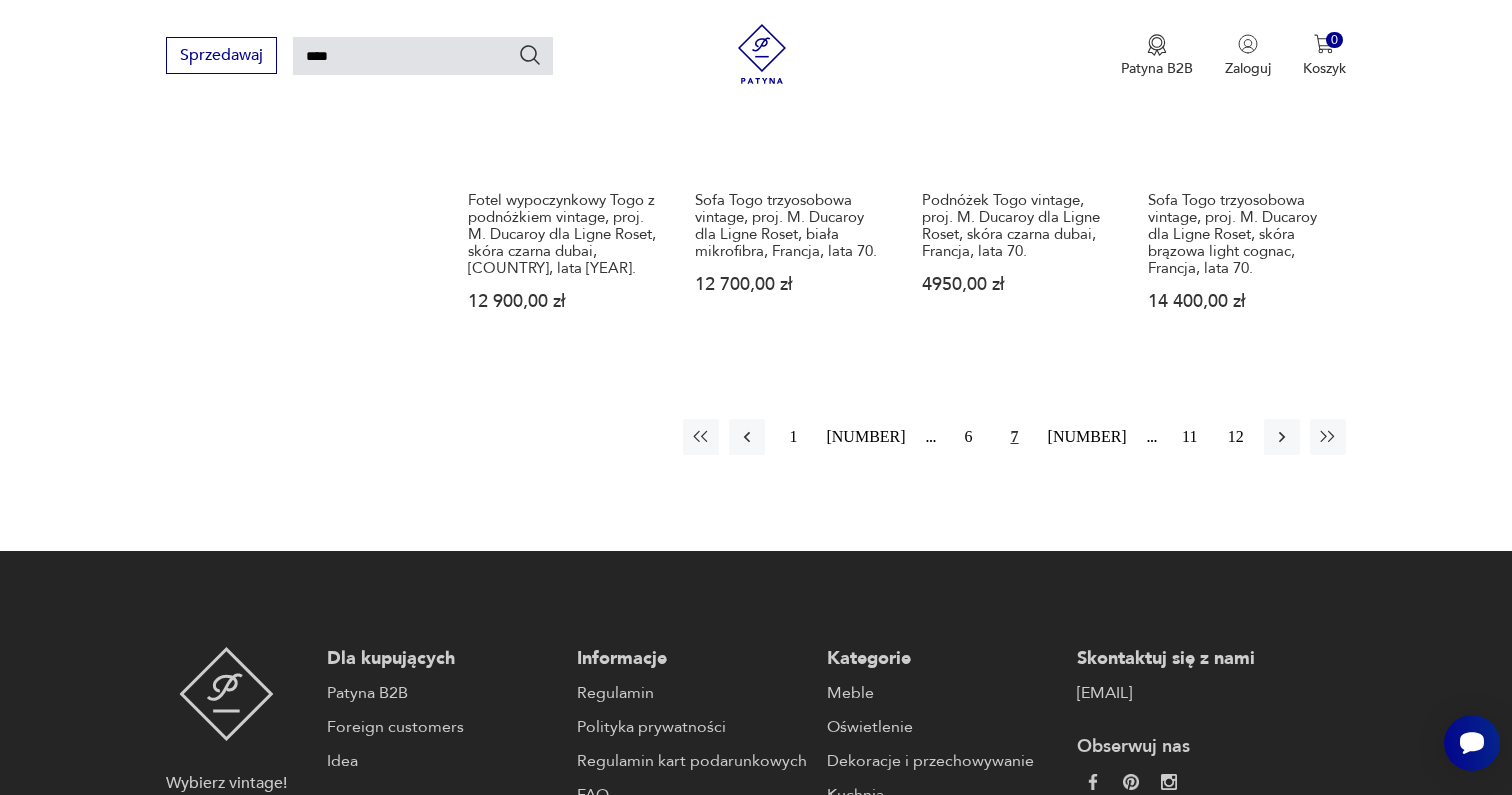 scroll, scrollTop: 1869, scrollLeft: 0, axis: vertical 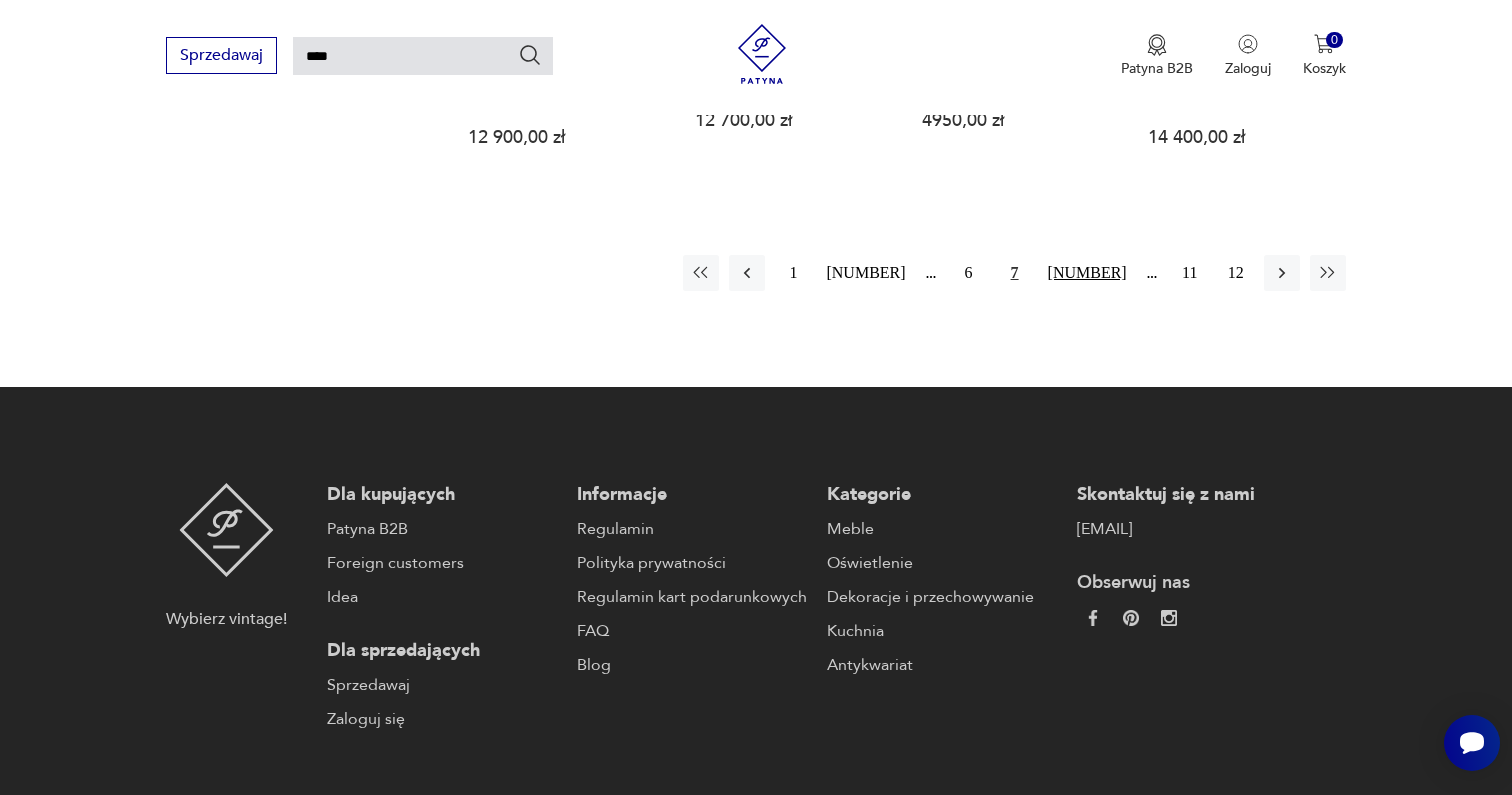 click on "[NUMBER]" at bounding box center (1087, 273) 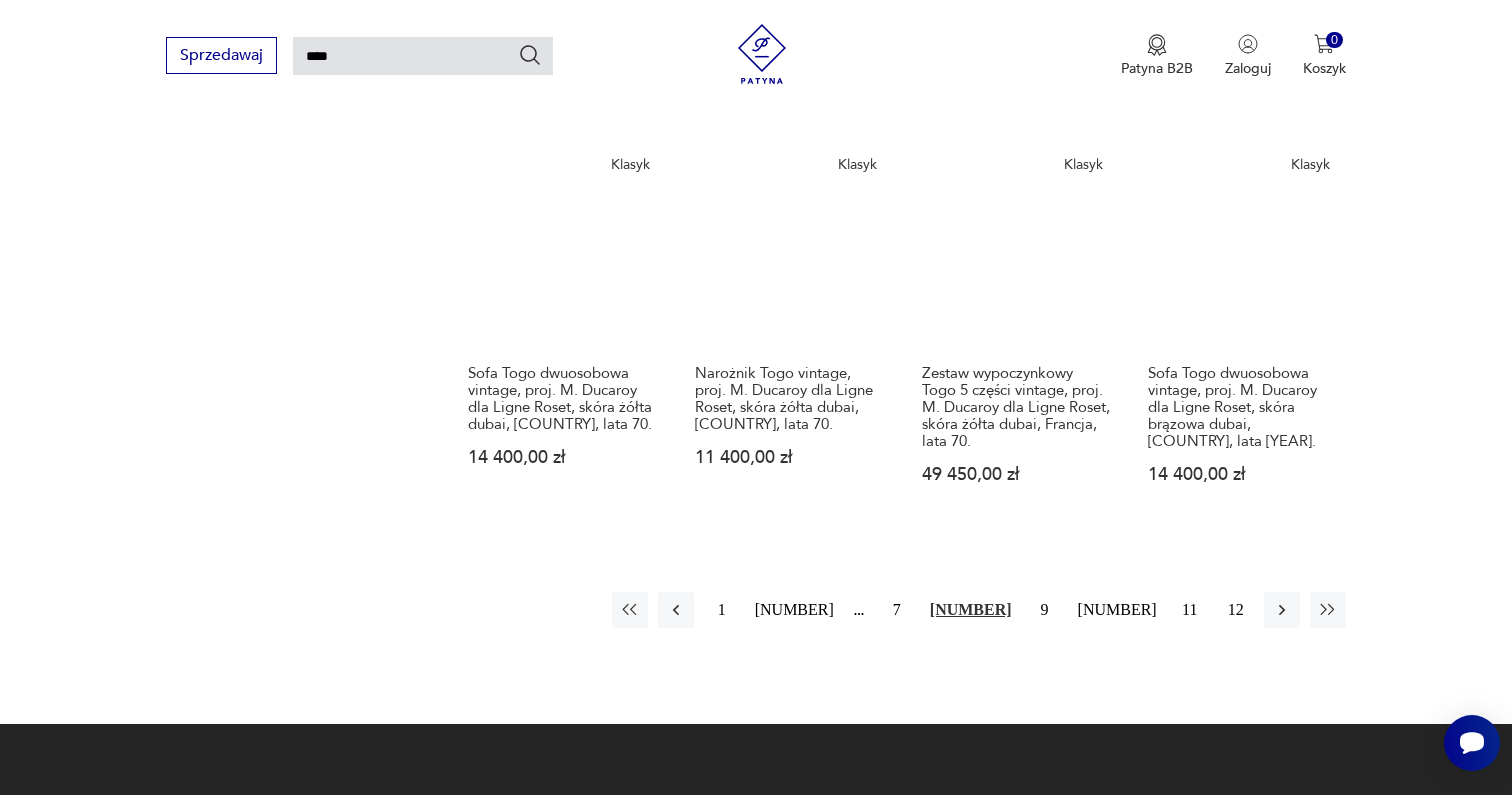 scroll, scrollTop: 1537, scrollLeft: 0, axis: vertical 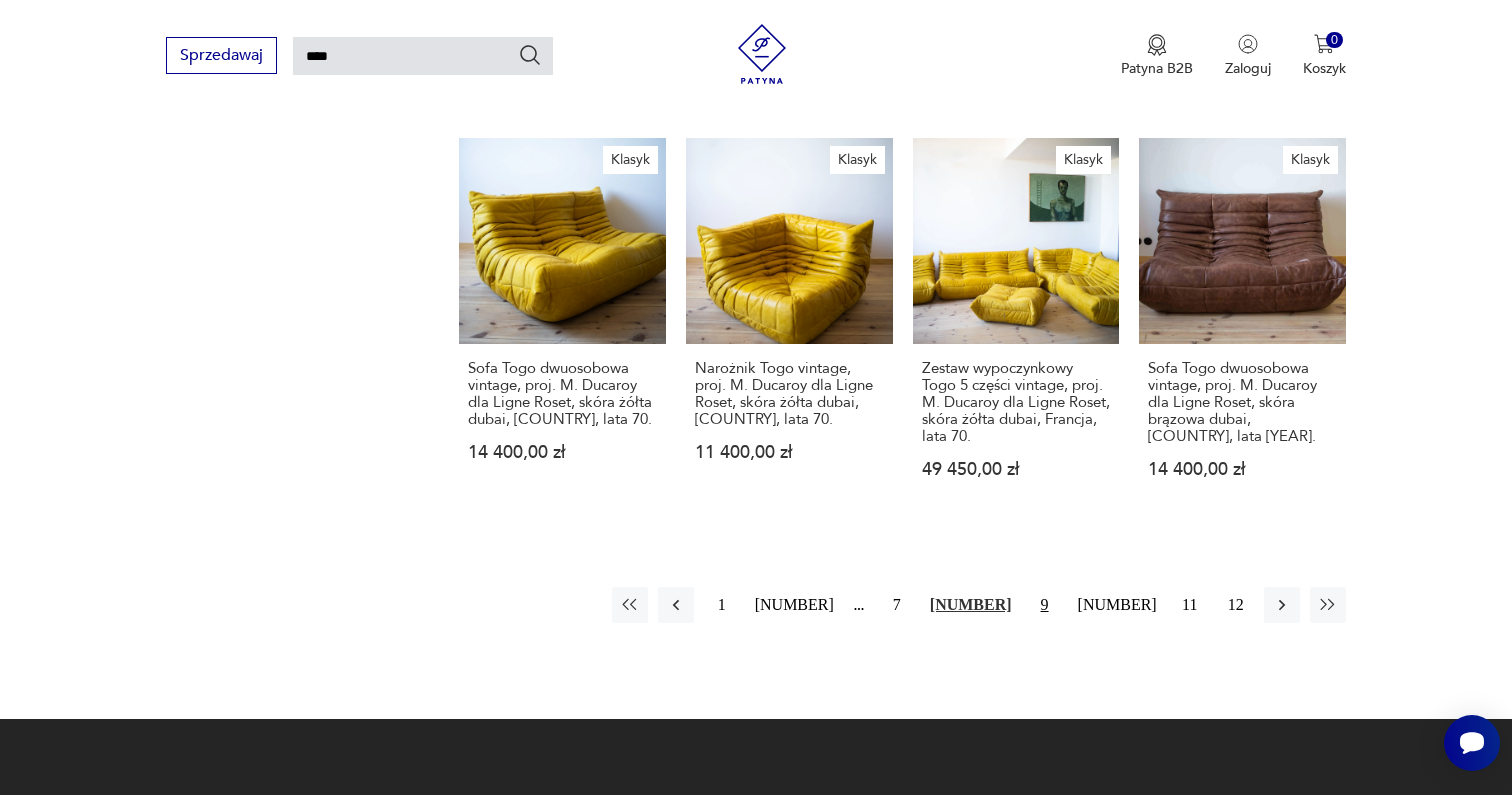 click on "9" at bounding box center [1045, 605] 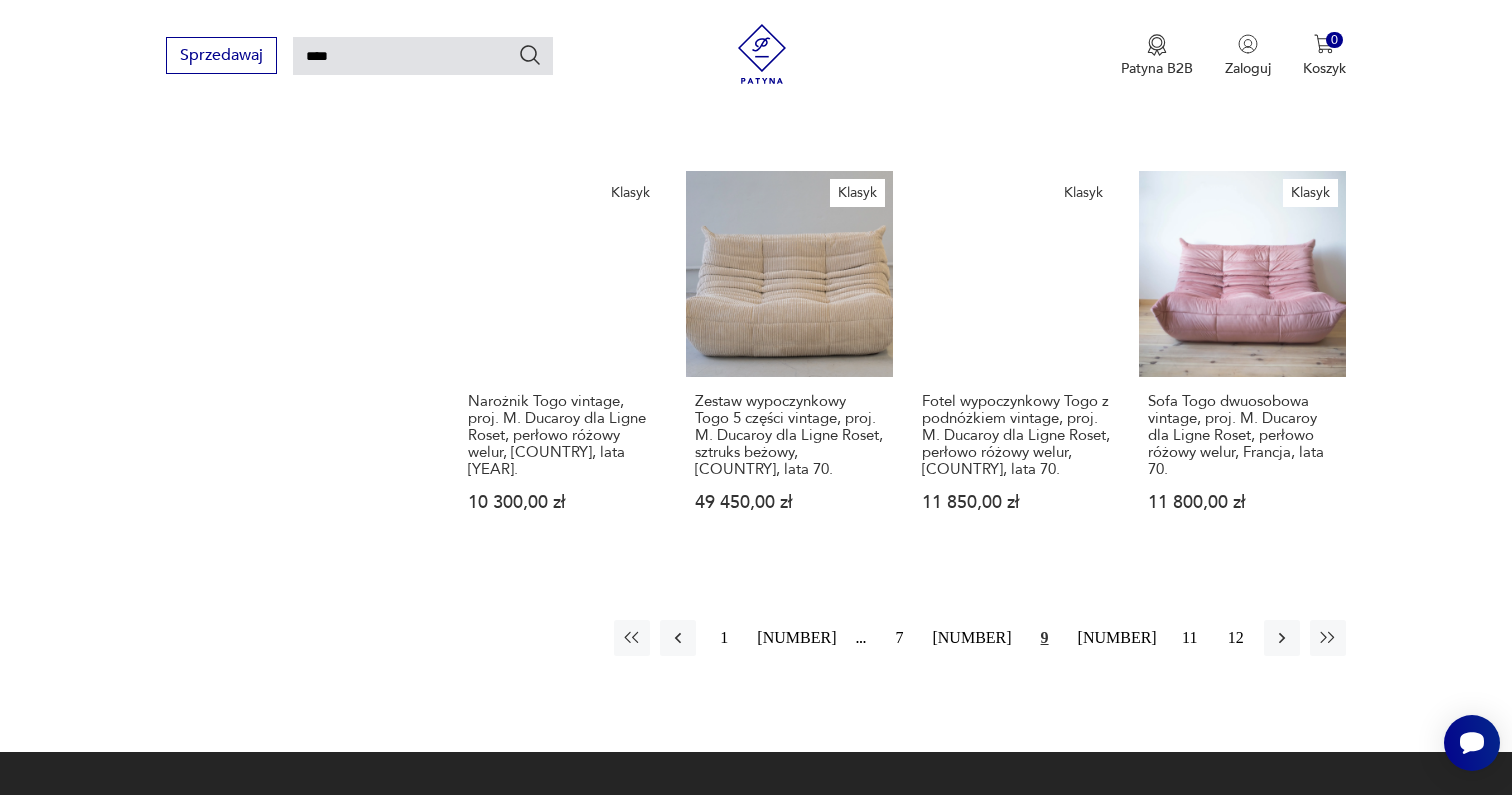 scroll, scrollTop: 1592, scrollLeft: 0, axis: vertical 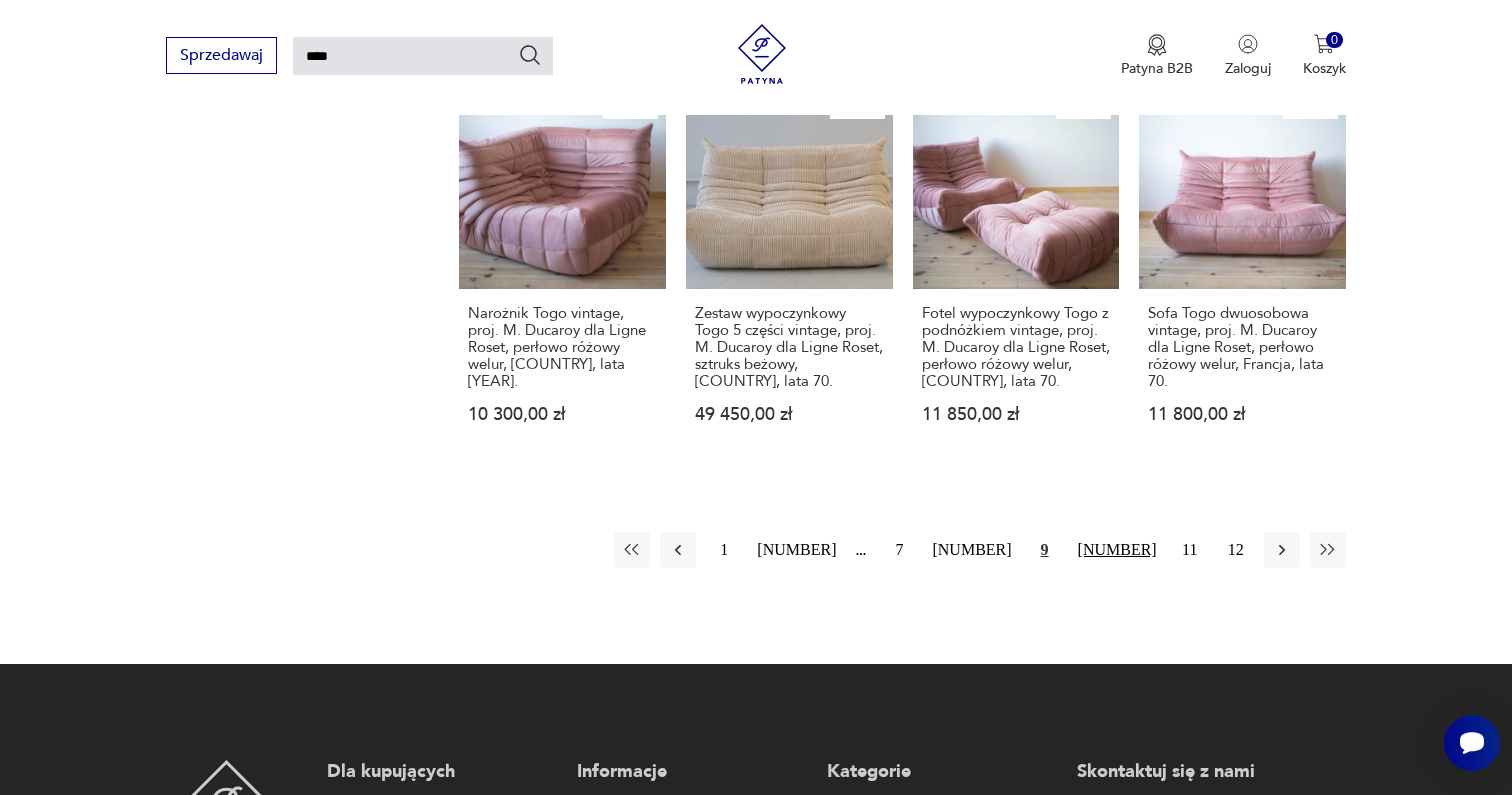 click on "[NUMBER]" at bounding box center [1117, 550] 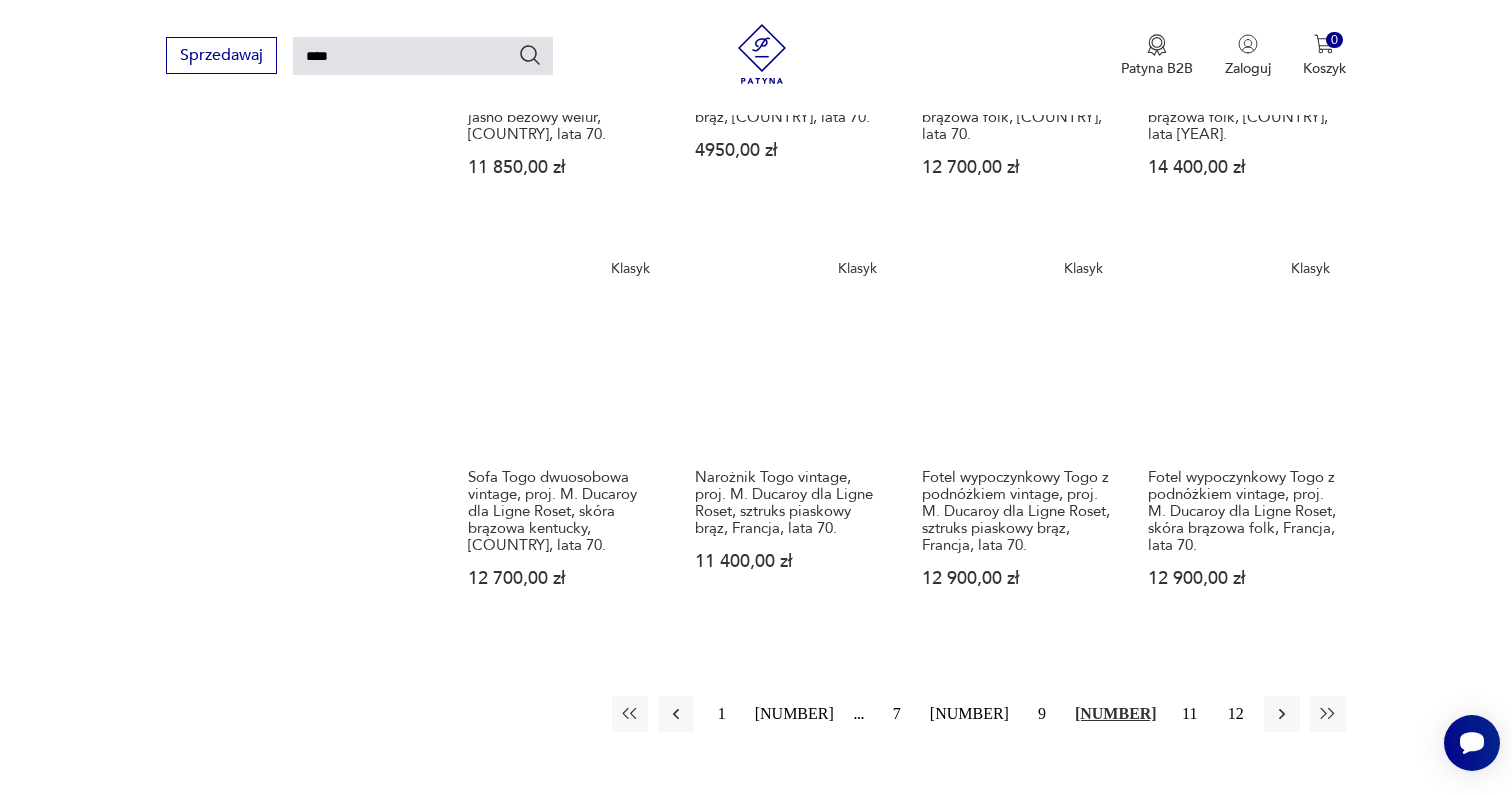 scroll, scrollTop: 1455, scrollLeft: 0, axis: vertical 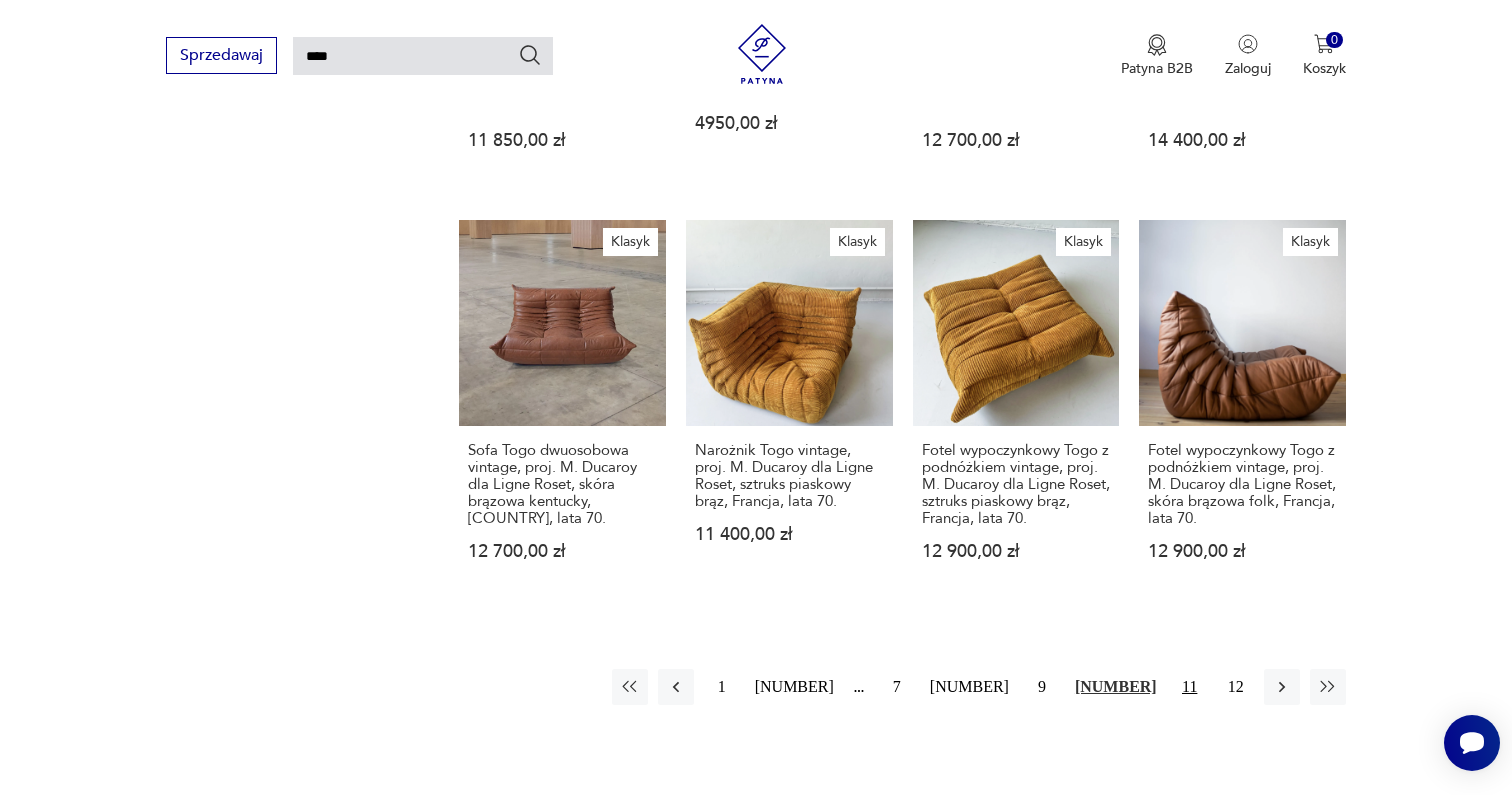 click on "11" at bounding box center (1190, 687) 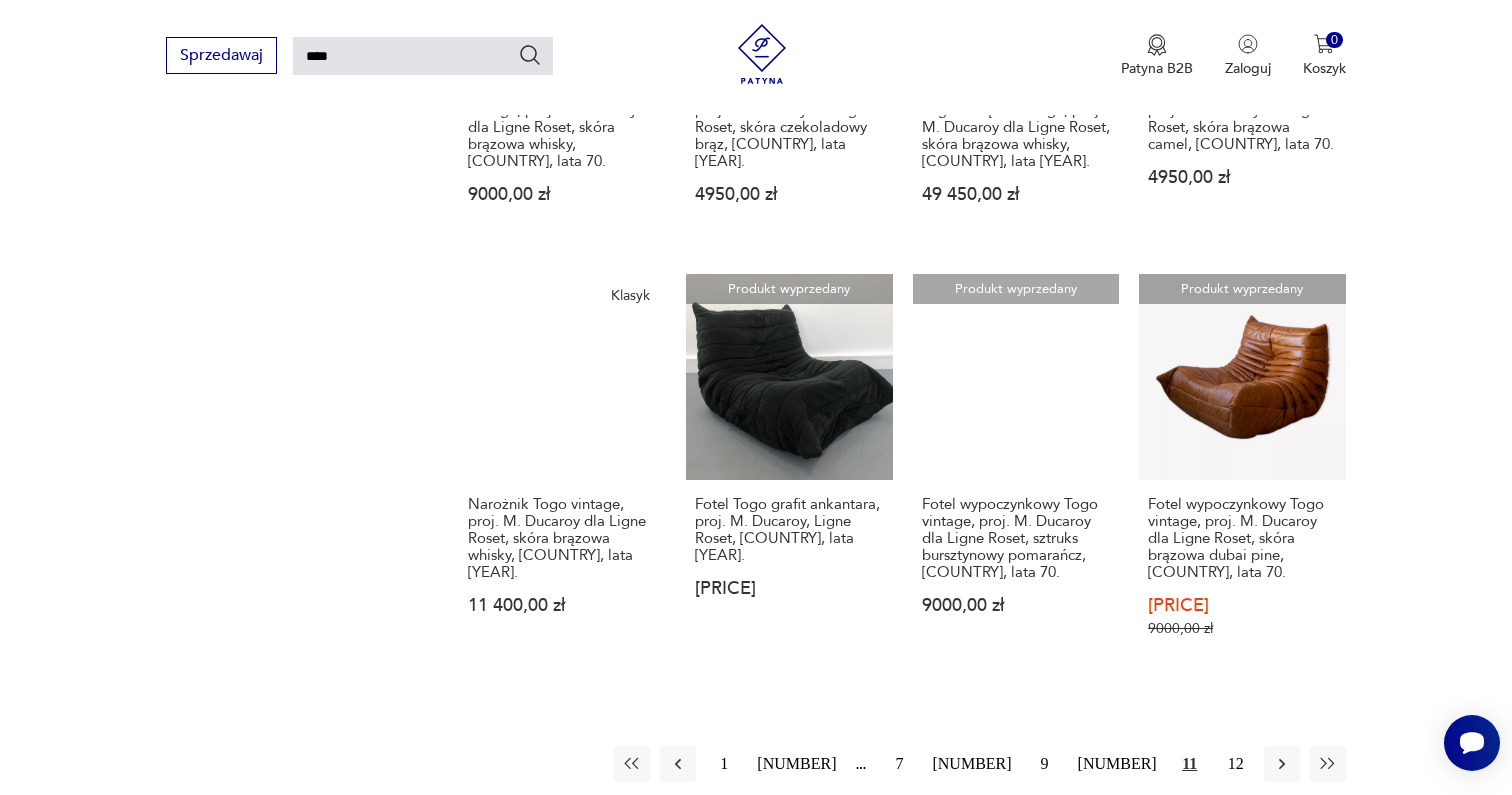 scroll, scrollTop: 1573, scrollLeft: 0, axis: vertical 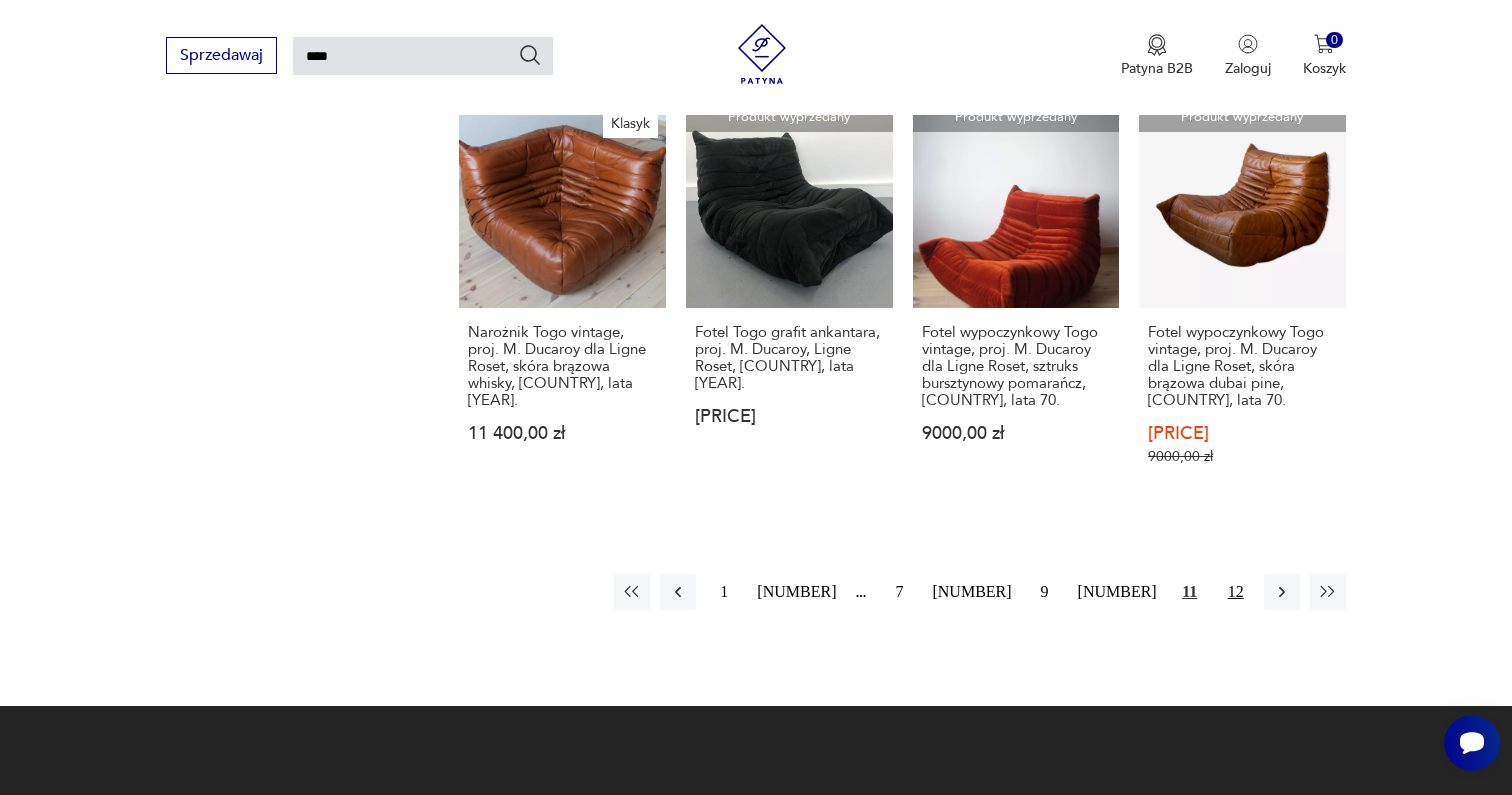 click on "12" at bounding box center (1236, 592) 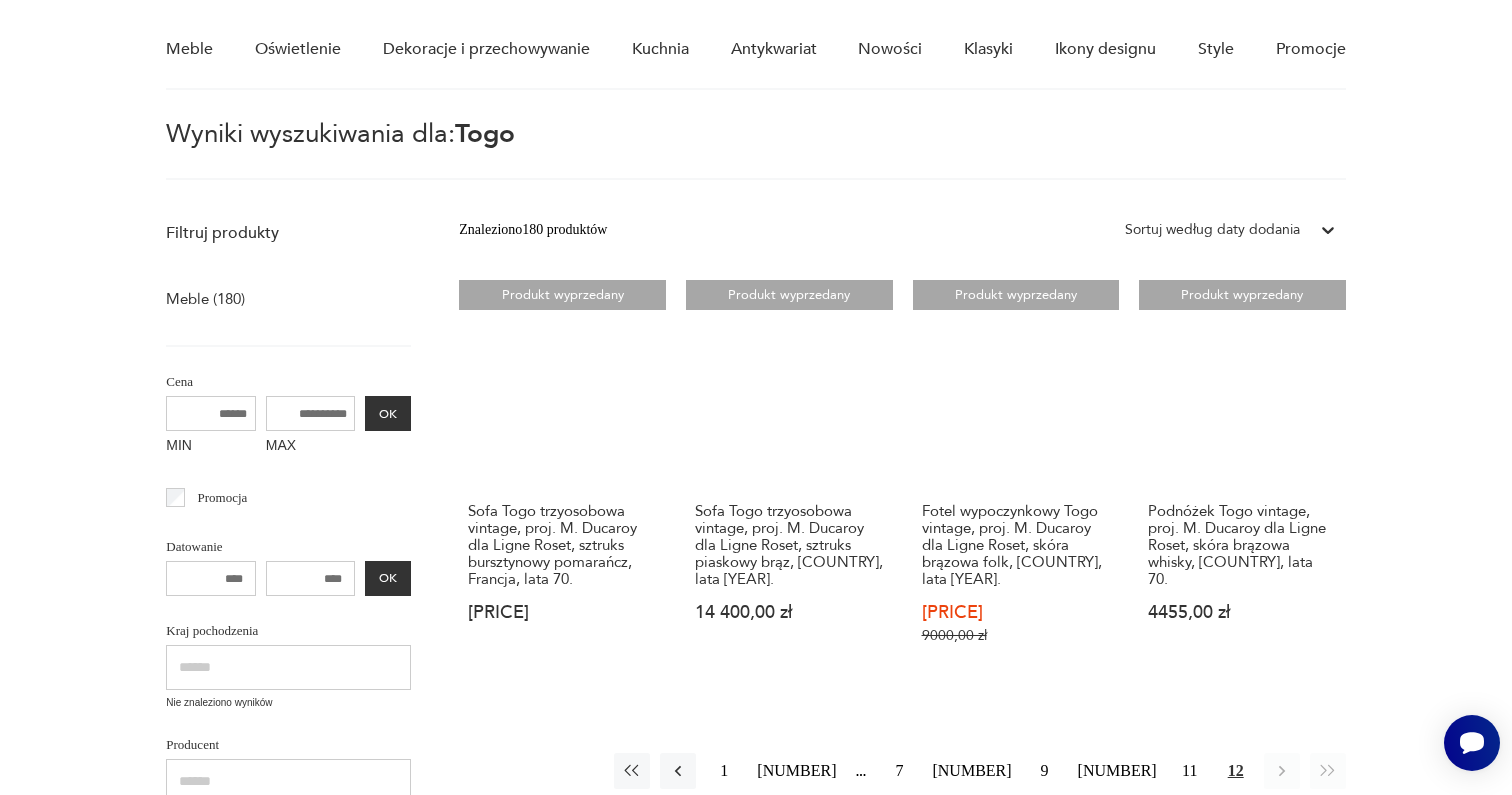 scroll, scrollTop: 159, scrollLeft: 0, axis: vertical 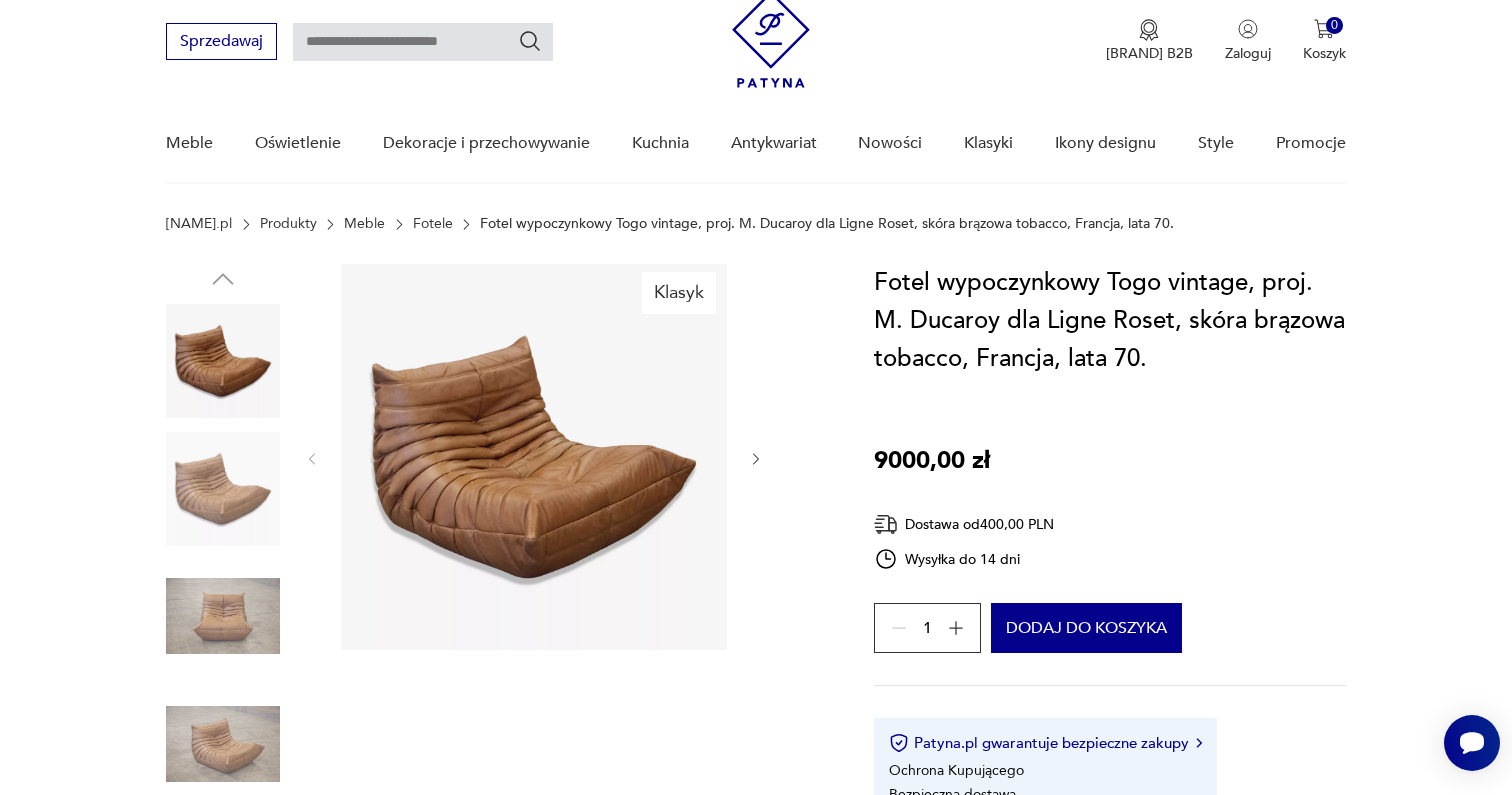 click at bounding box center (223, 489) 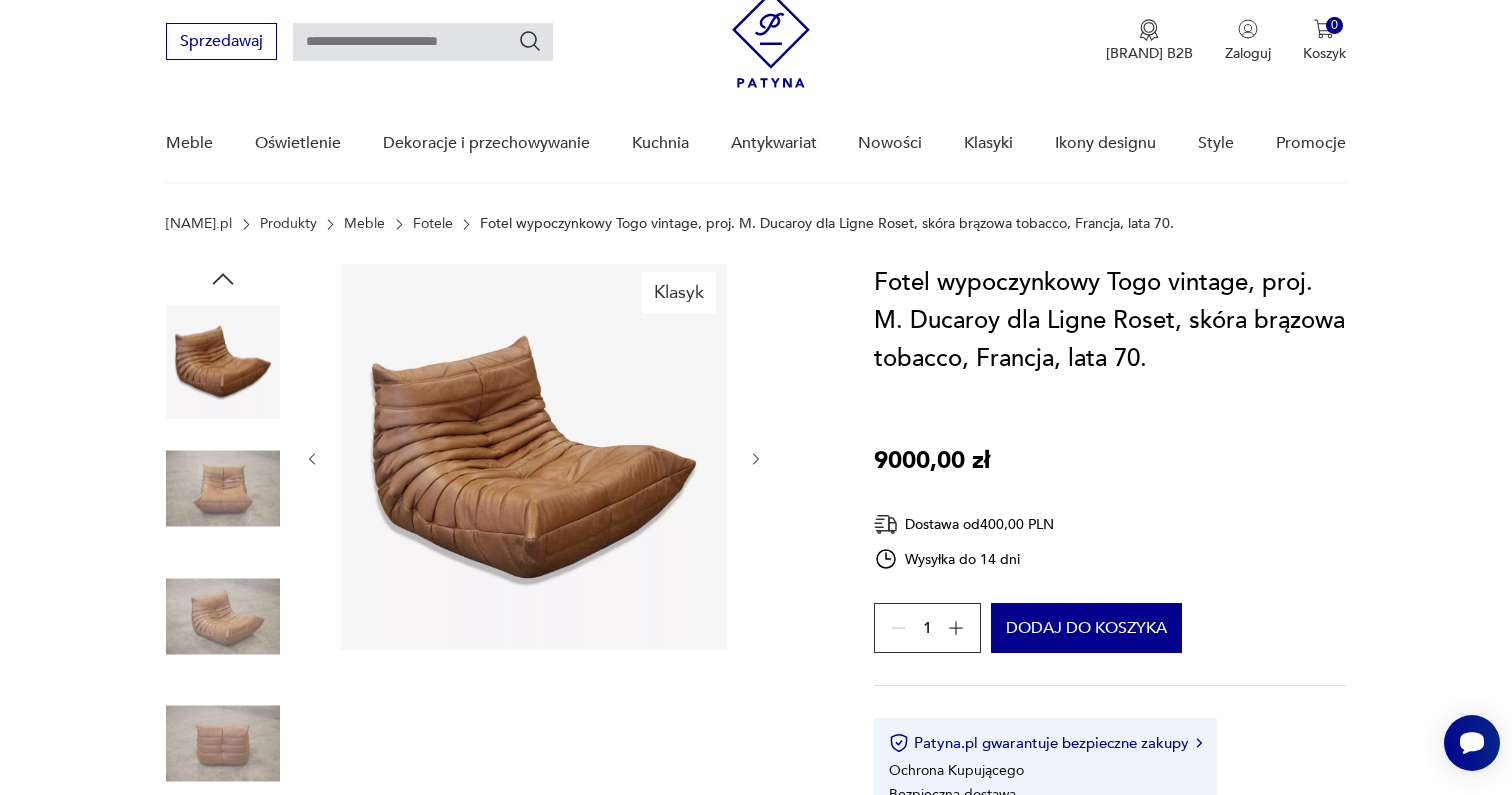 click at bounding box center (223, 489) 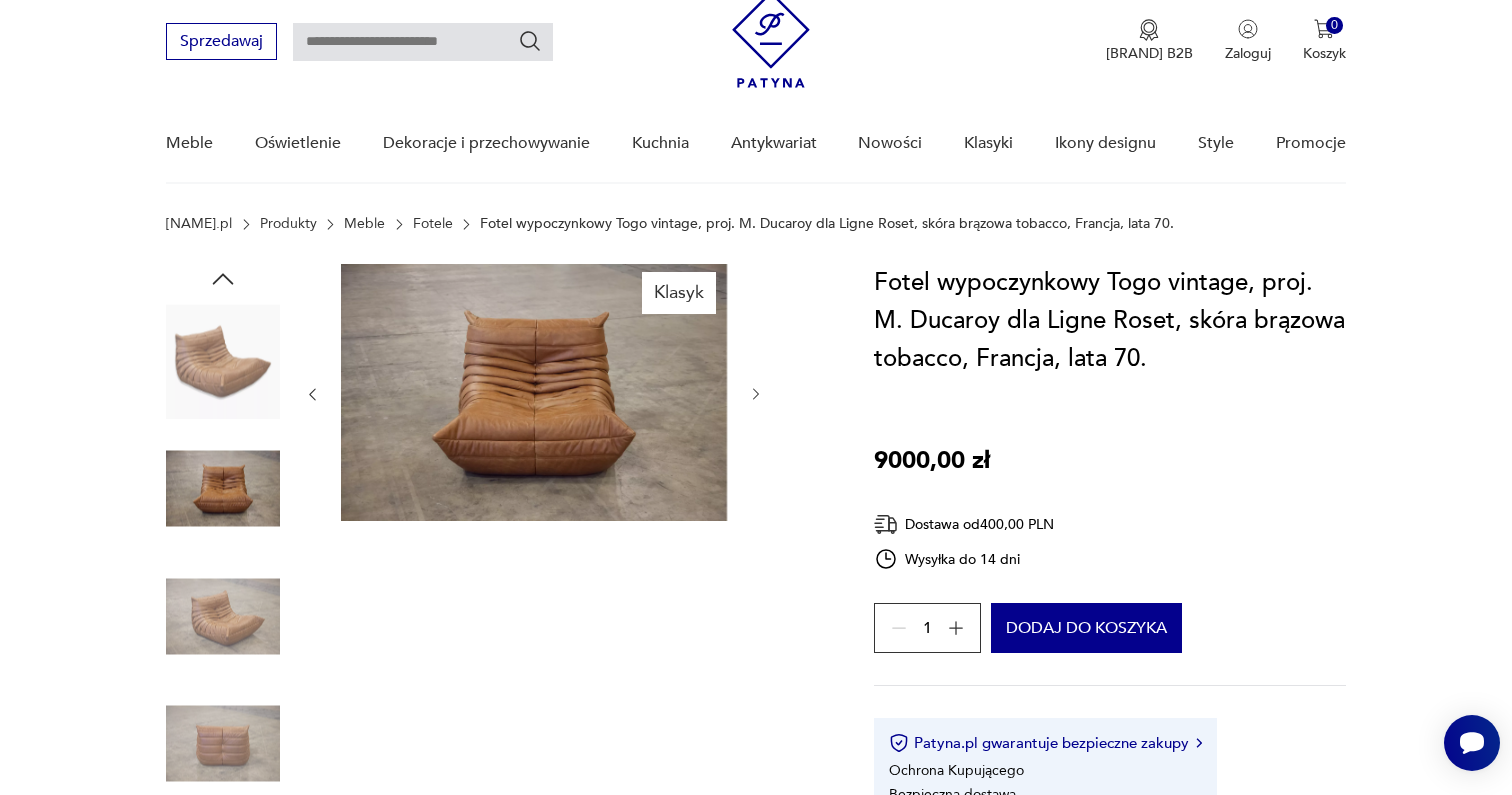 click at bounding box center [0, 0] 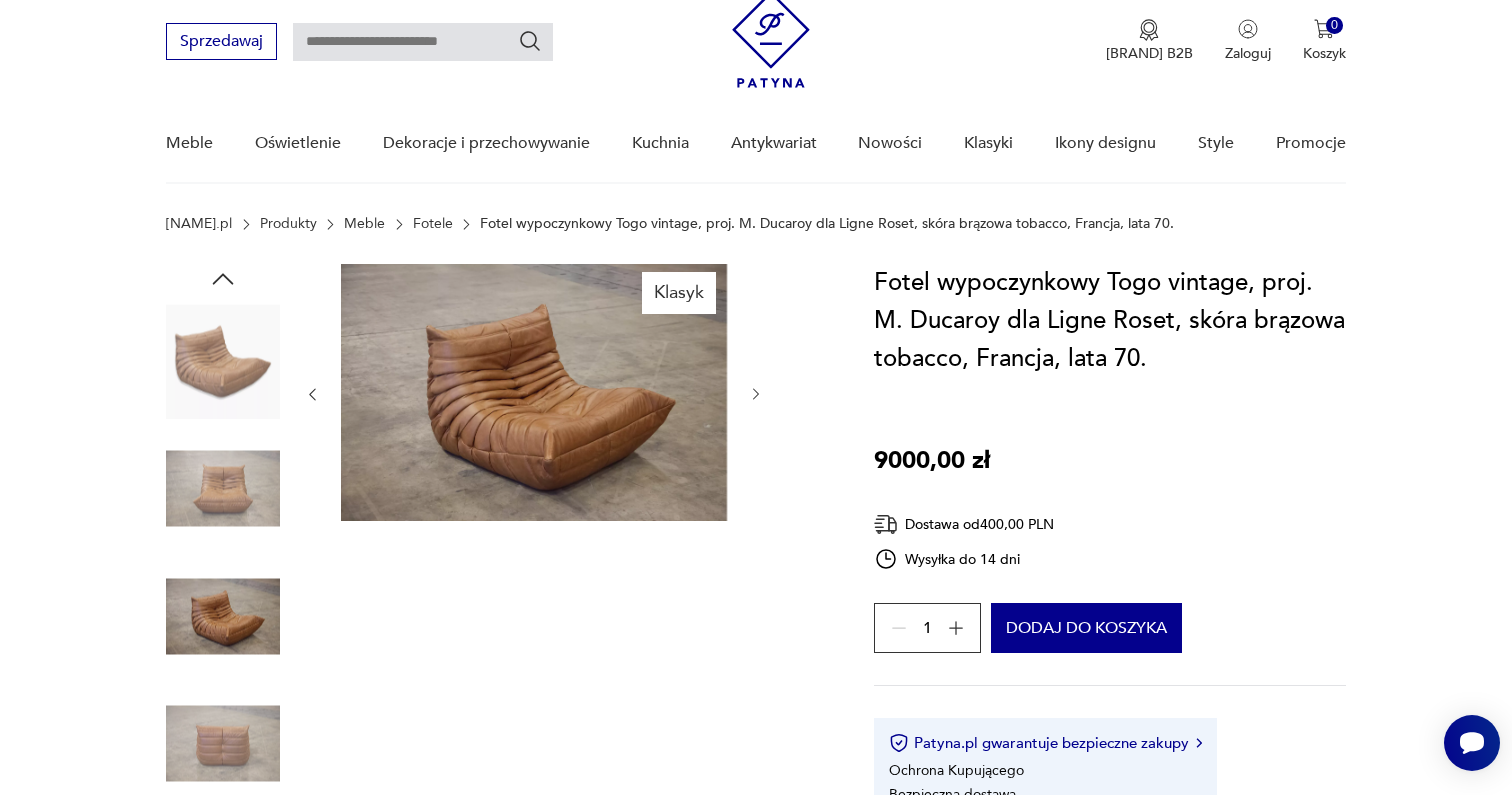 click at bounding box center (0, 0) 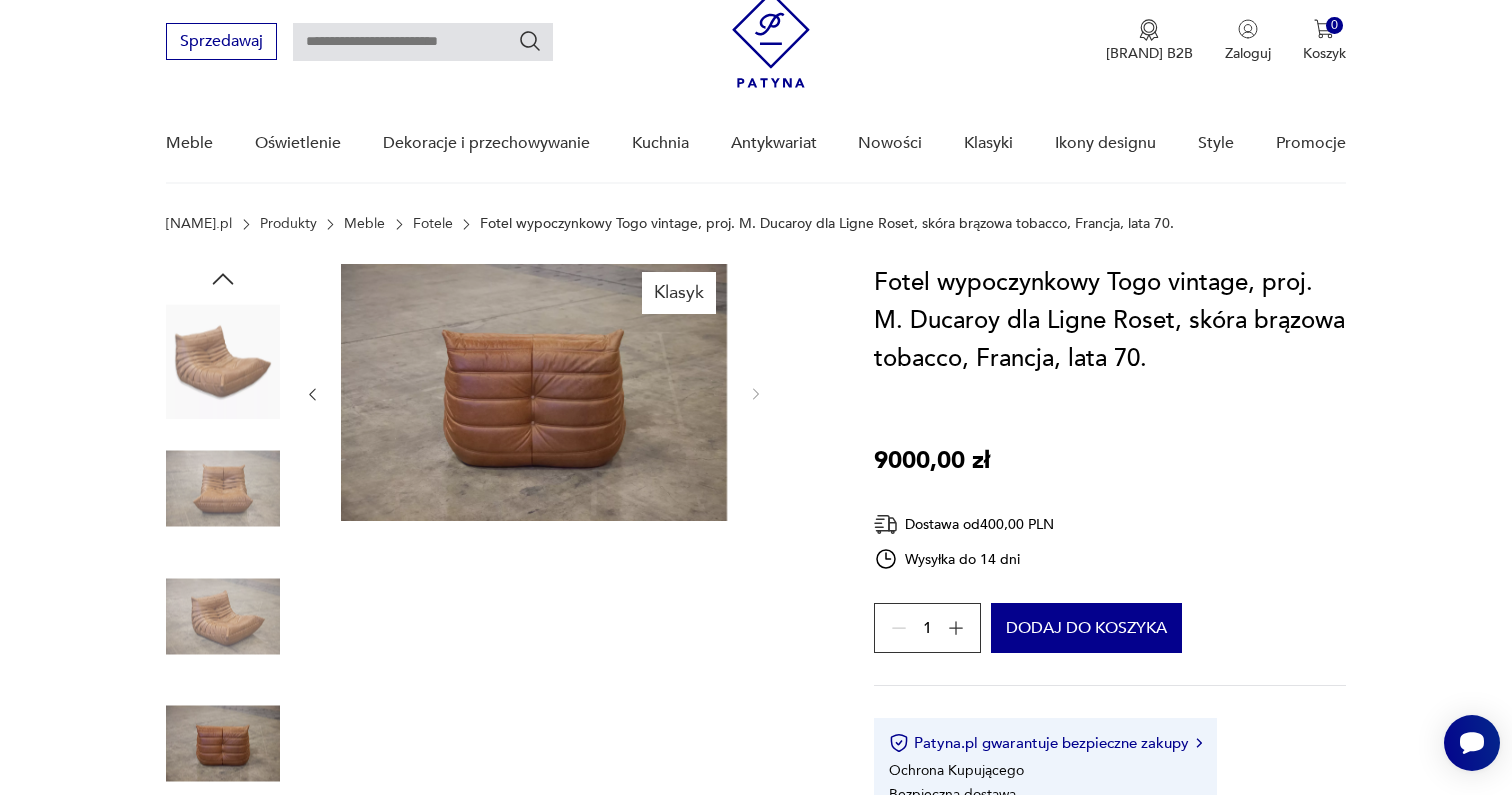 click at bounding box center (534, 392) 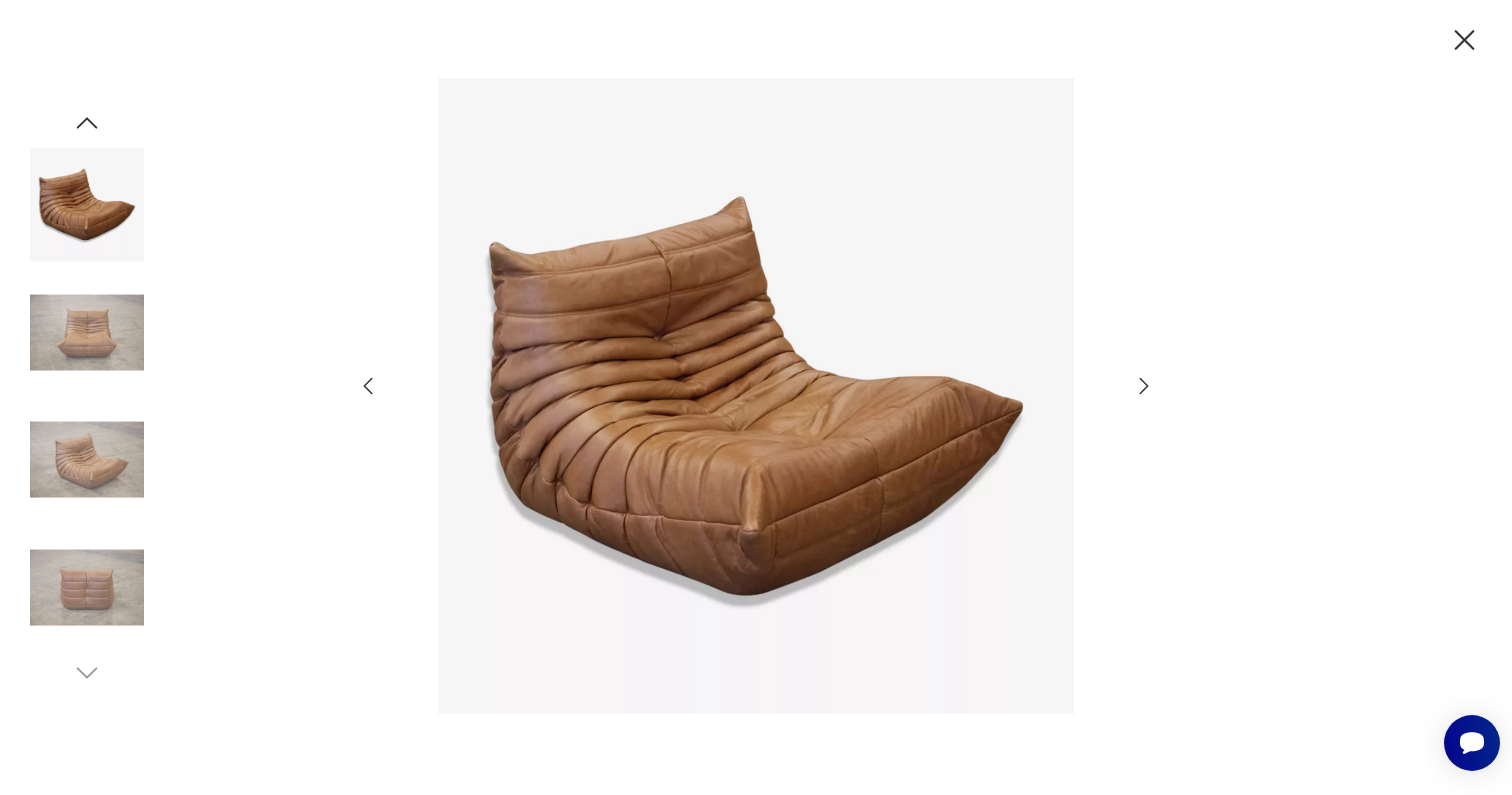 click at bounding box center [1144, 385] 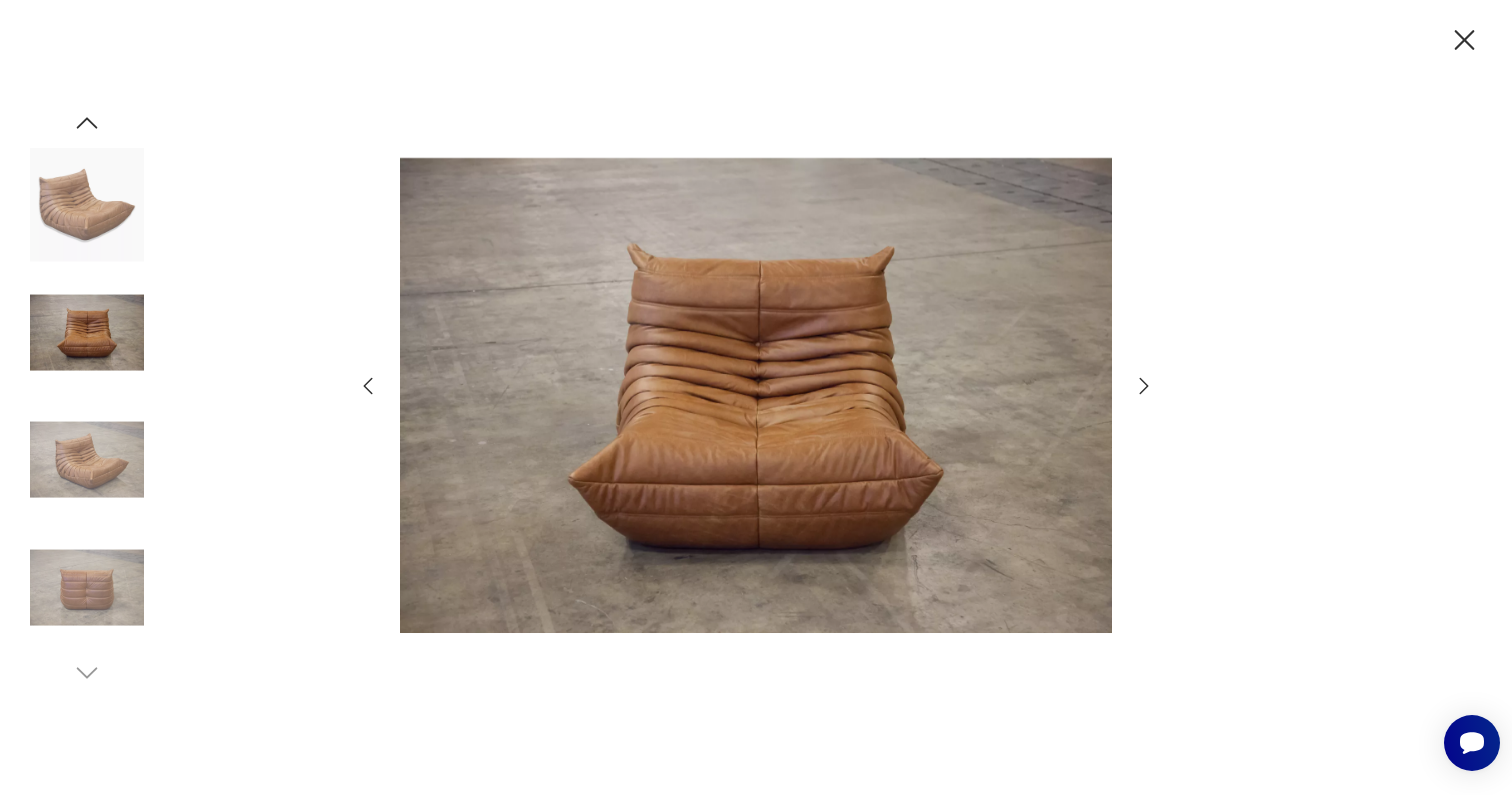 click at bounding box center [1144, 385] 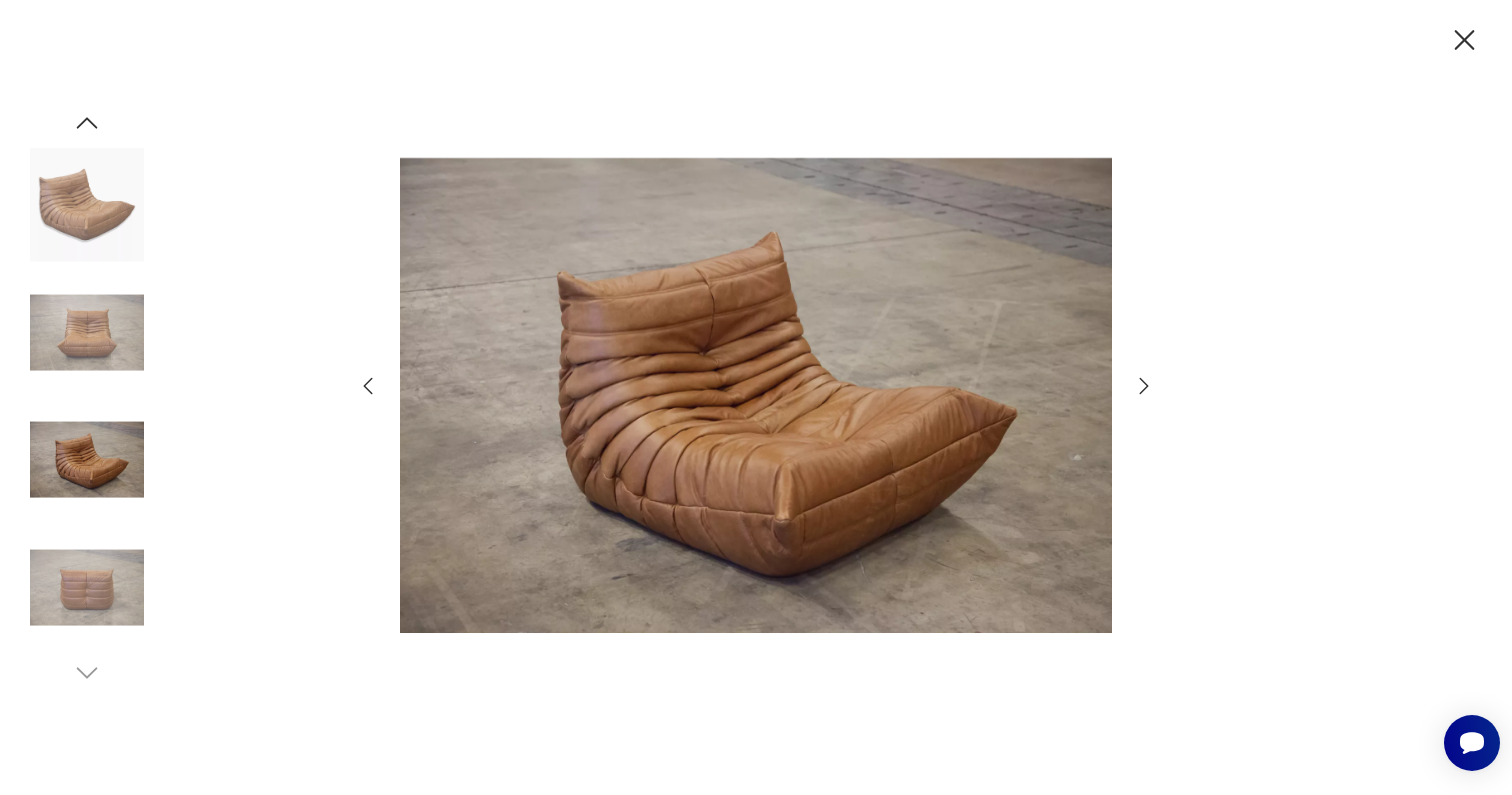 click at bounding box center [1144, 385] 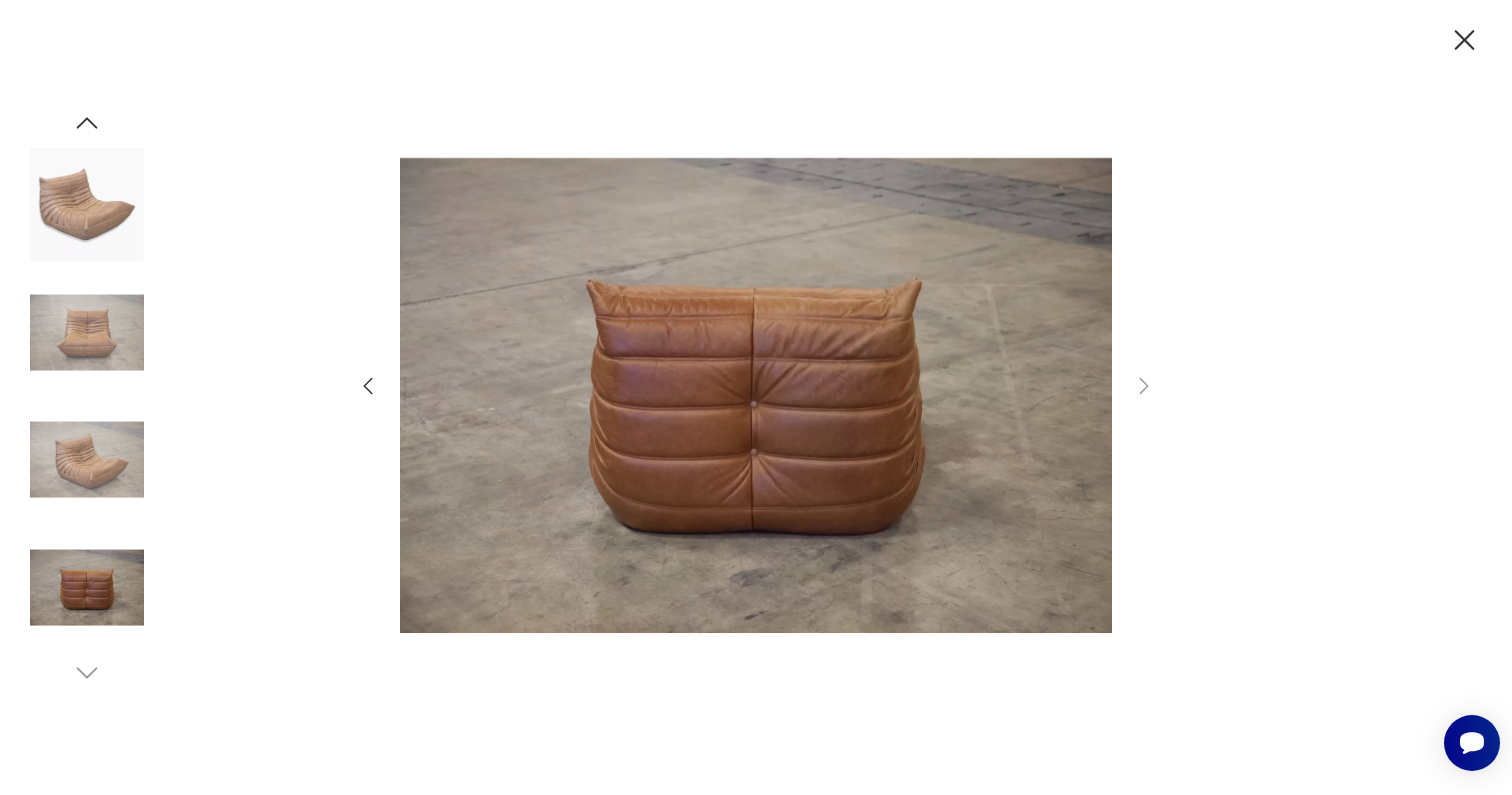 click at bounding box center [1464, 40] 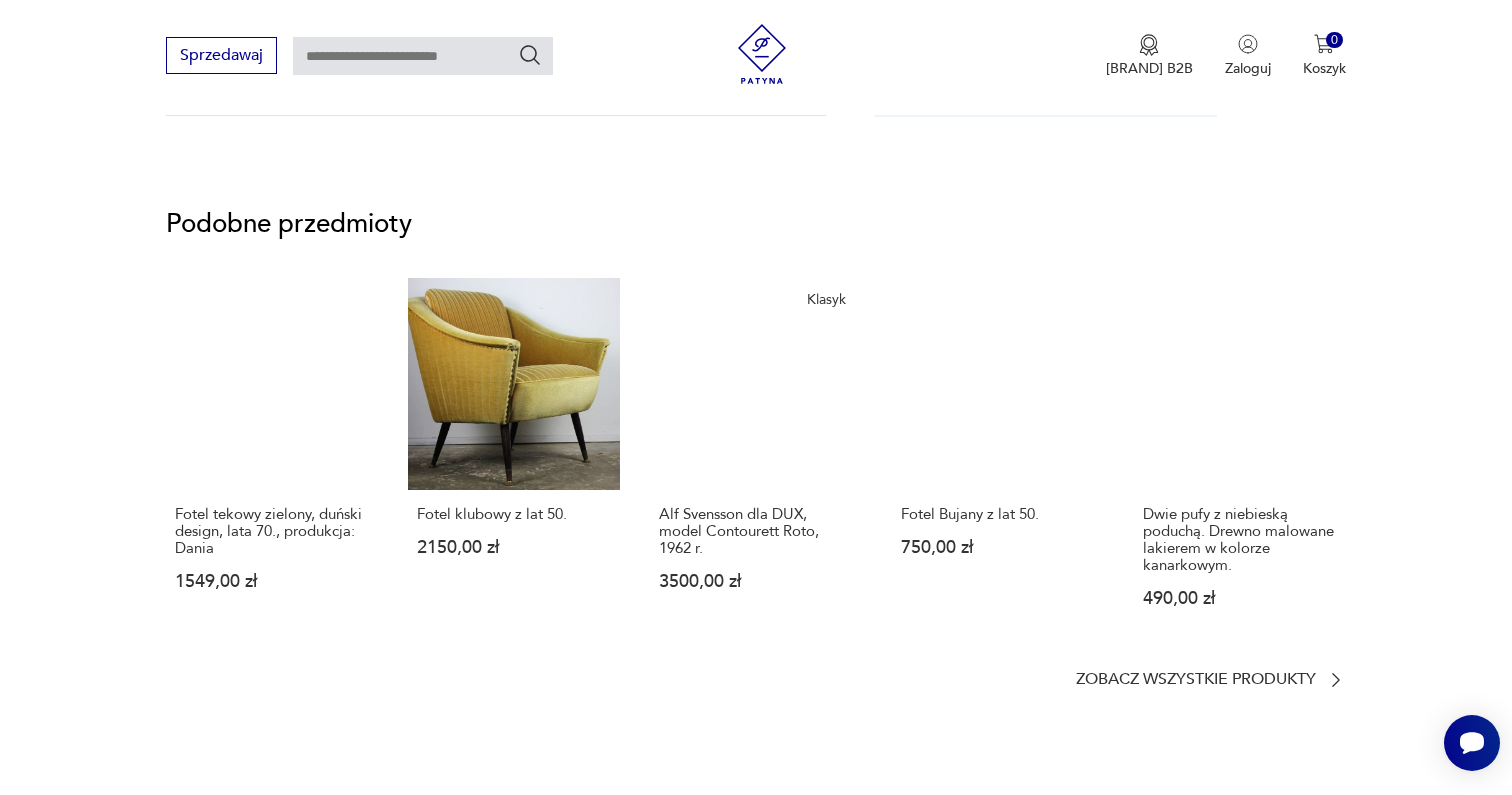 scroll, scrollTop: 1554, scrollLeft: 0, axis: vertical 